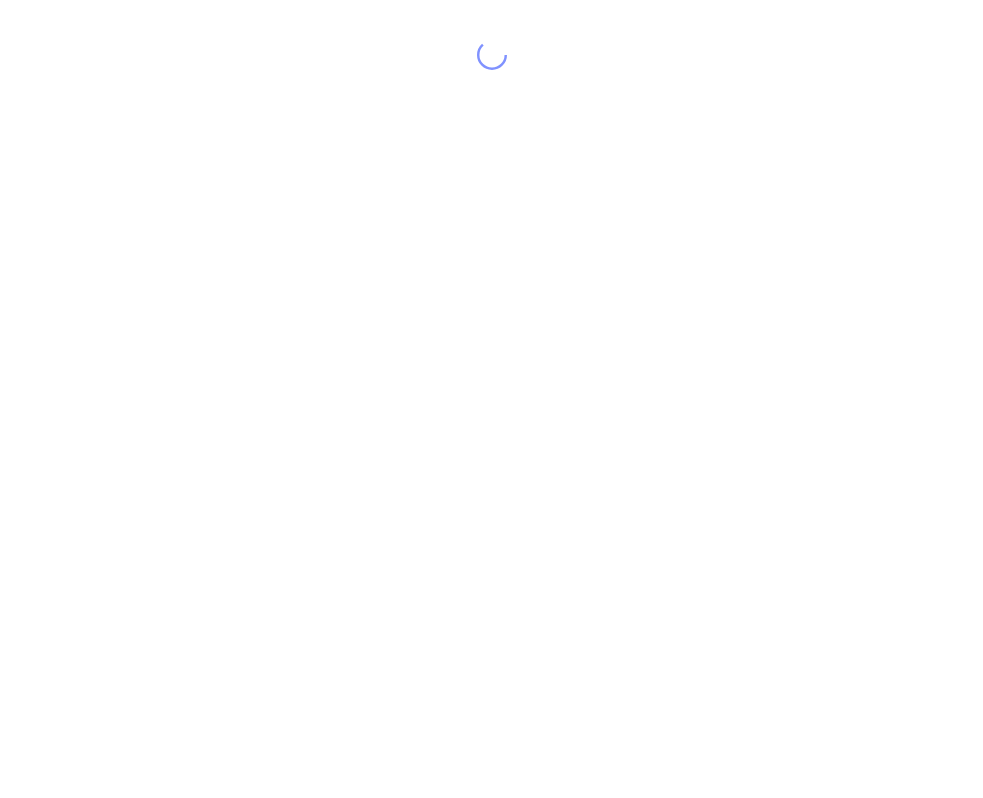 scroll, scrollTop: 0, scrollLeft: 0, axis: both 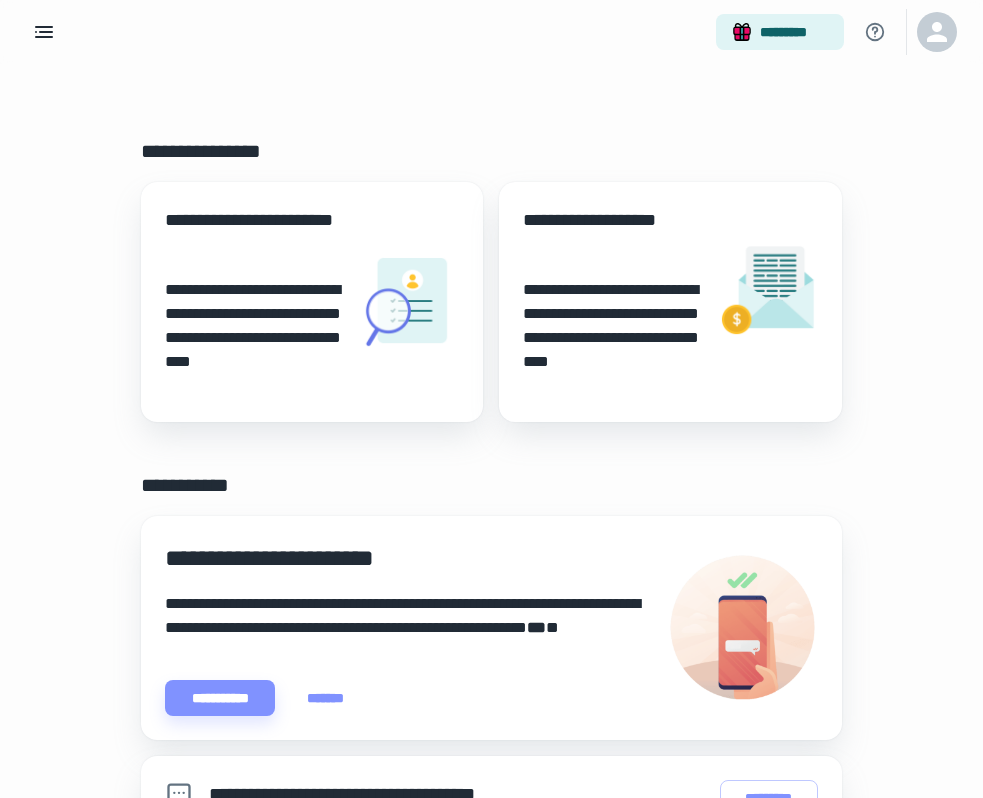click on "*********" at bounding box center [491, 32] 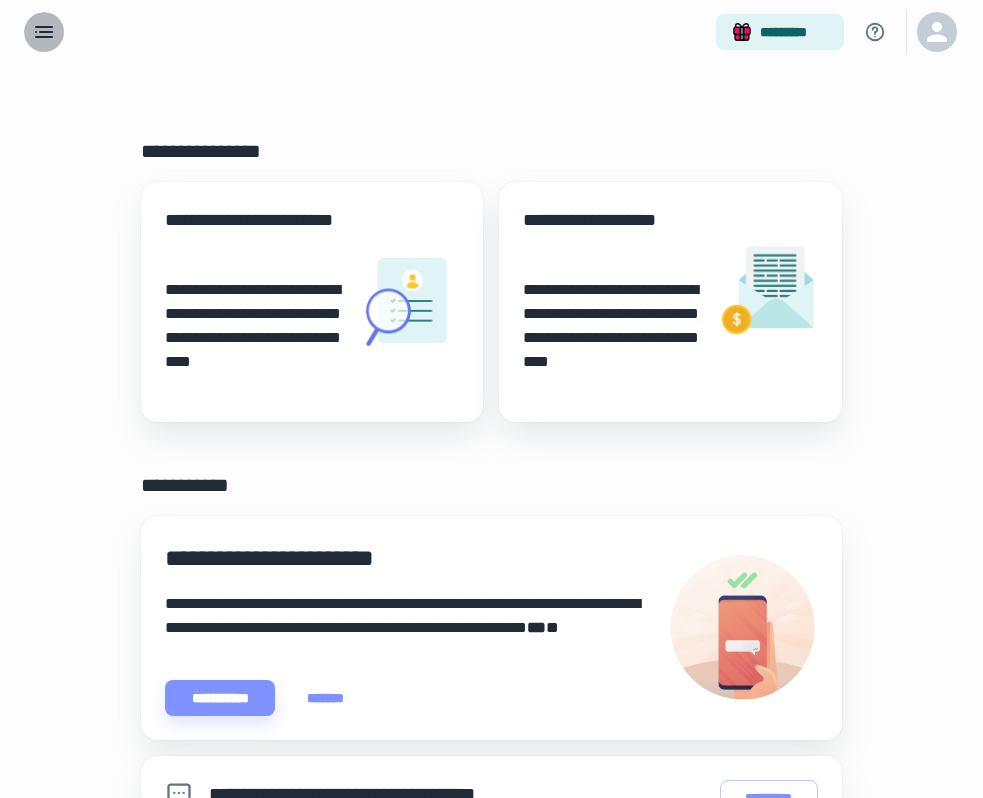 click 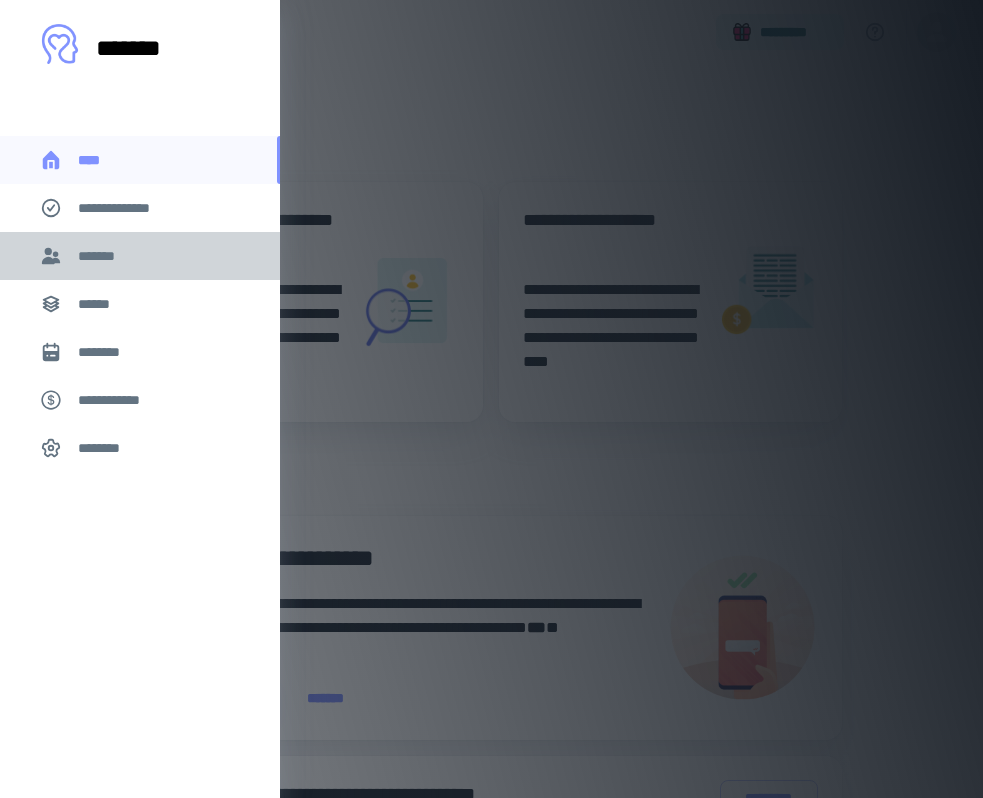 click on "*******" at bounding box center (140, 256) 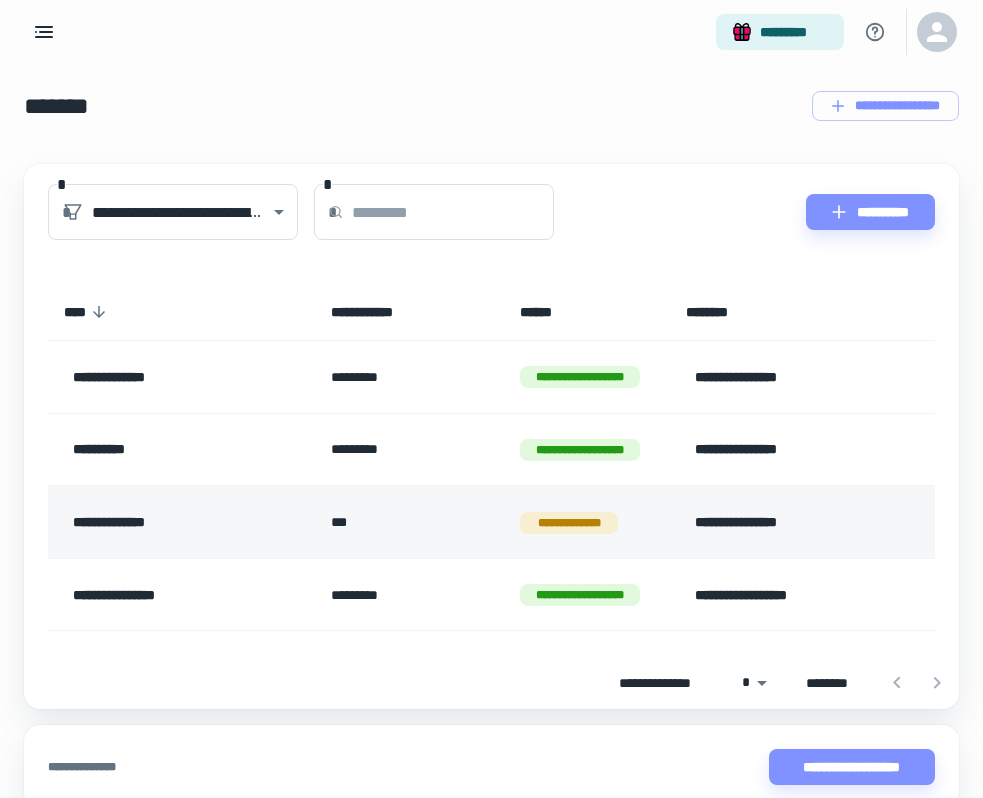click on "**********" at bounding box center (587, 522) 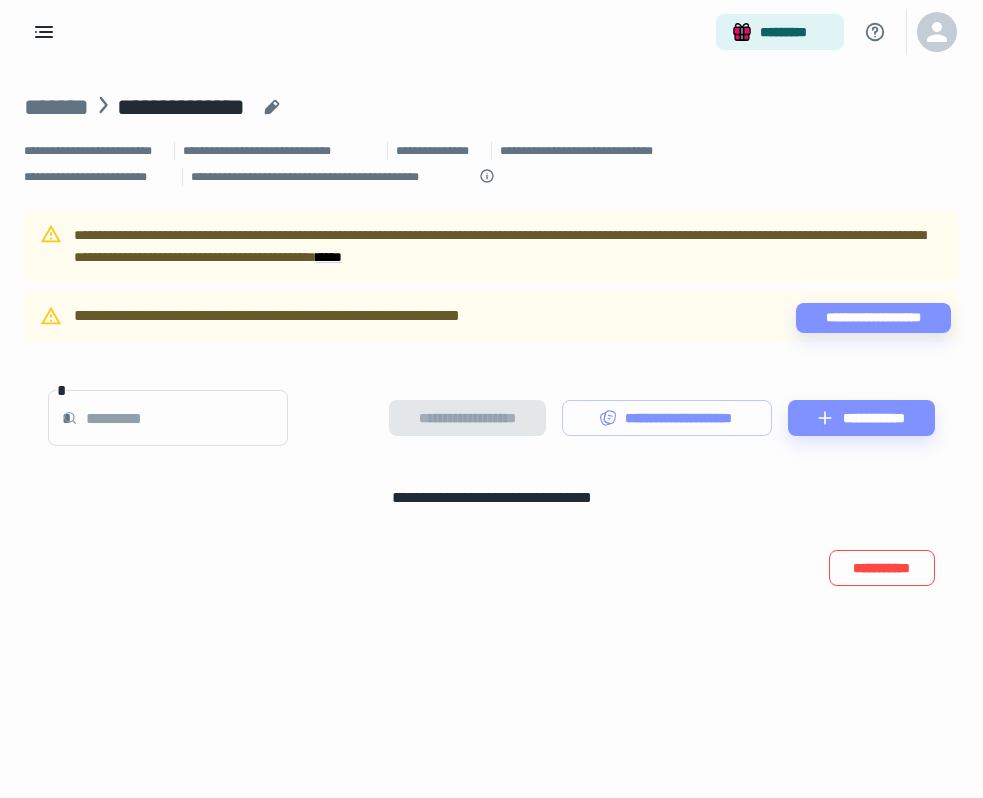 click on "**********" at bounding box center [882, 568] 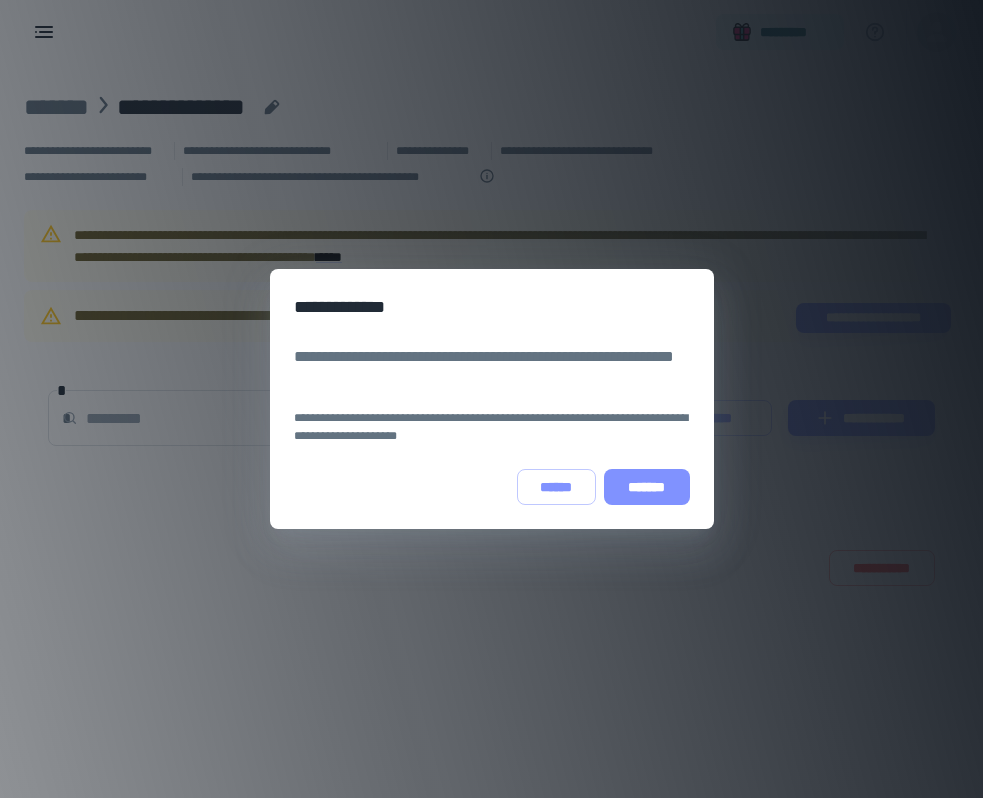 click on "*******" at bounding box center (647, 487) 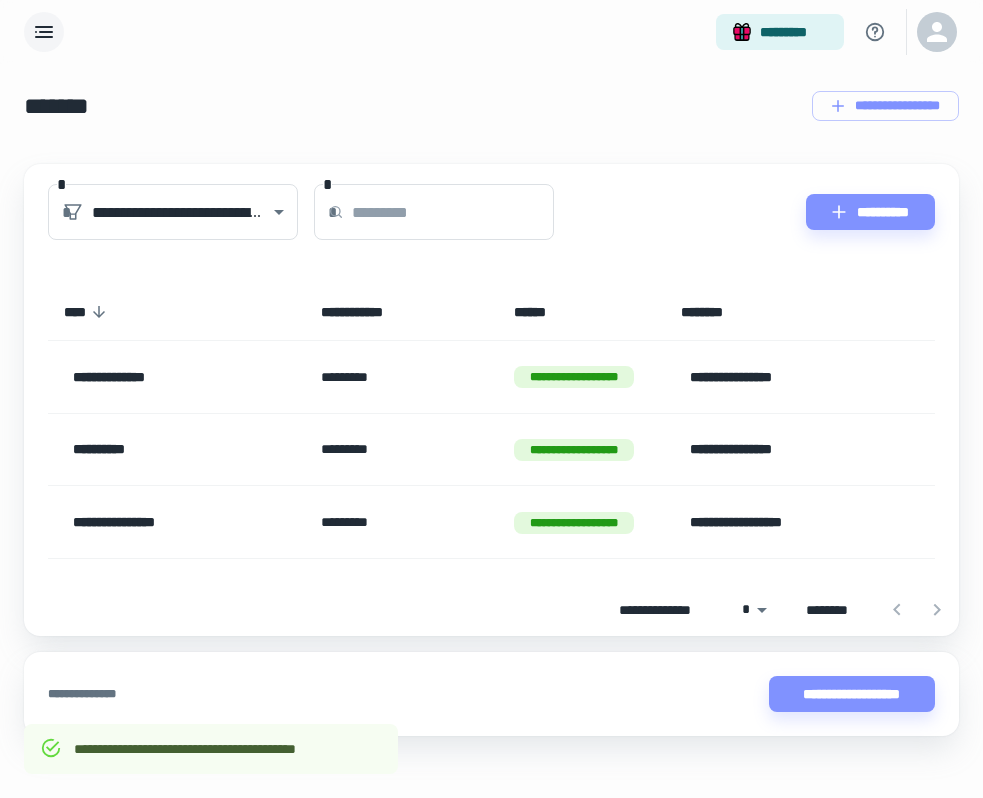 click 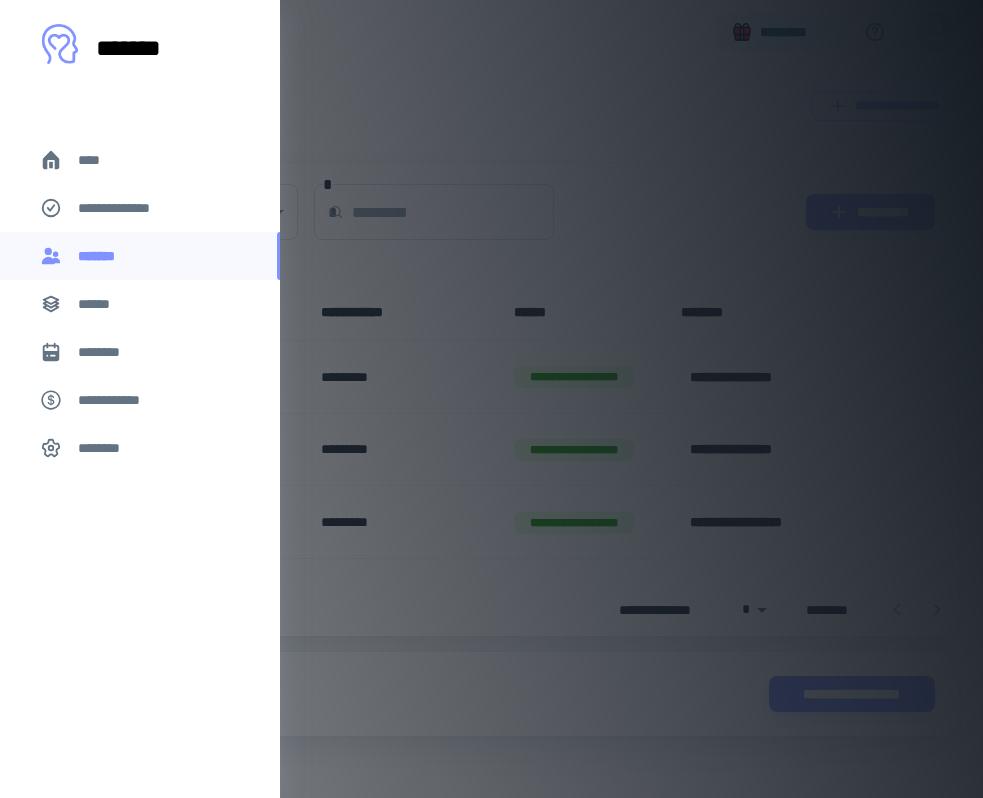 click on "********" at bounding box center [107, 352] 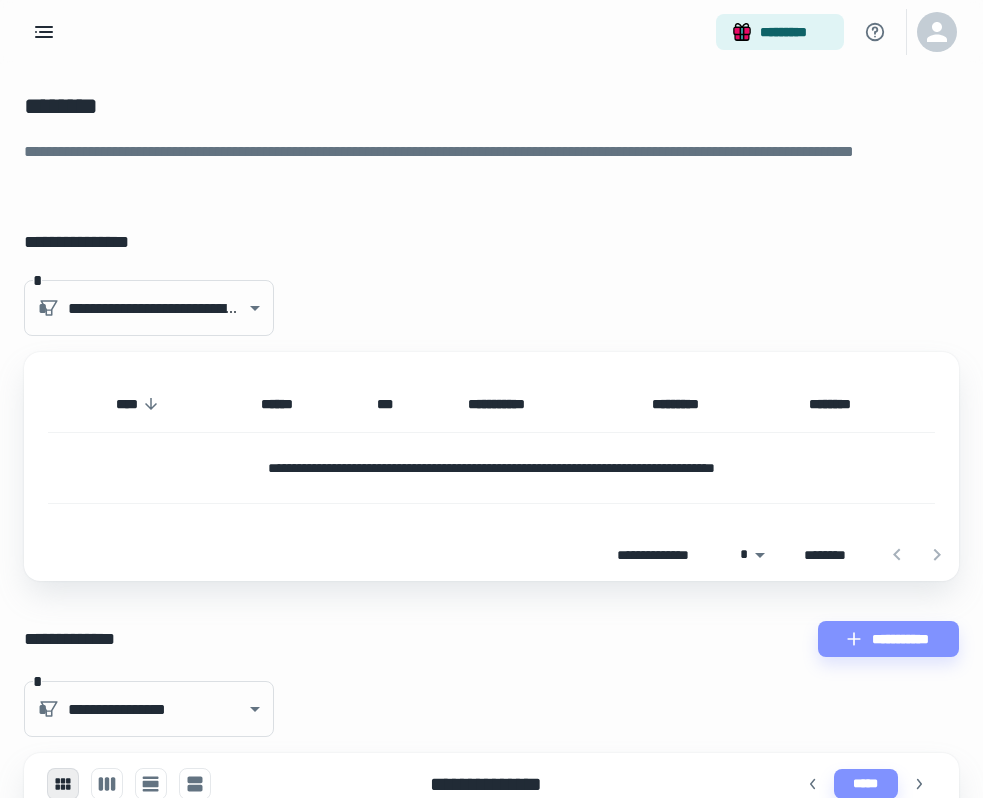 click on "*********" at bounding box center [491, 32] 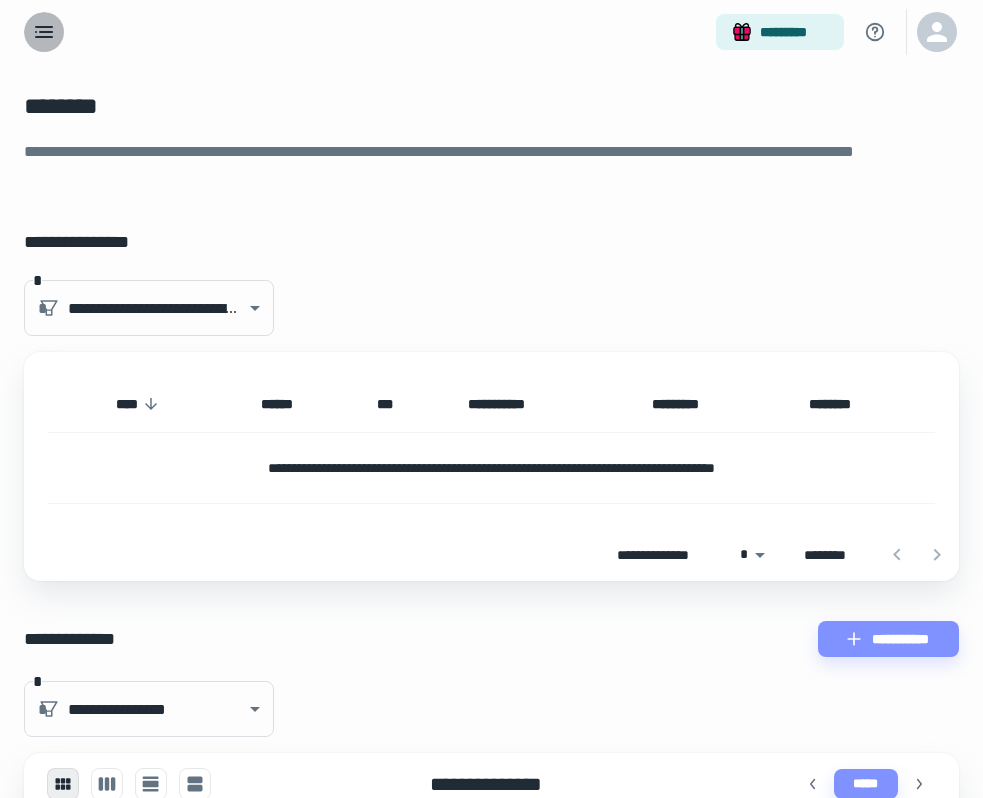click 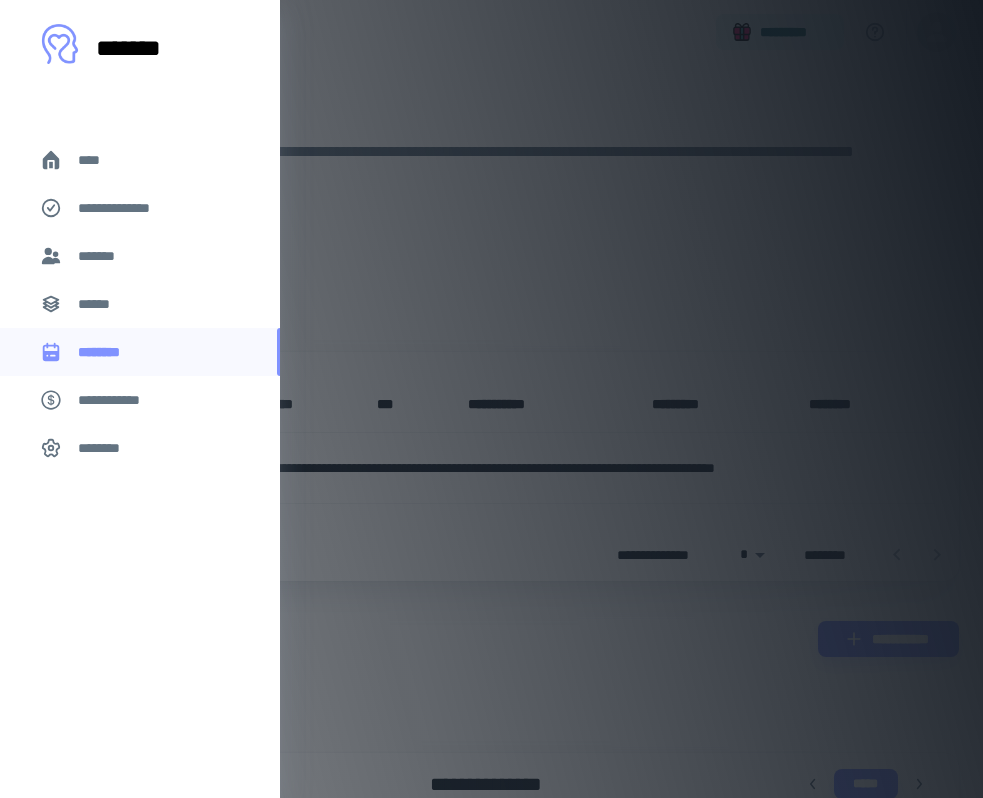 click on "******" at bounding box center (100, 304) 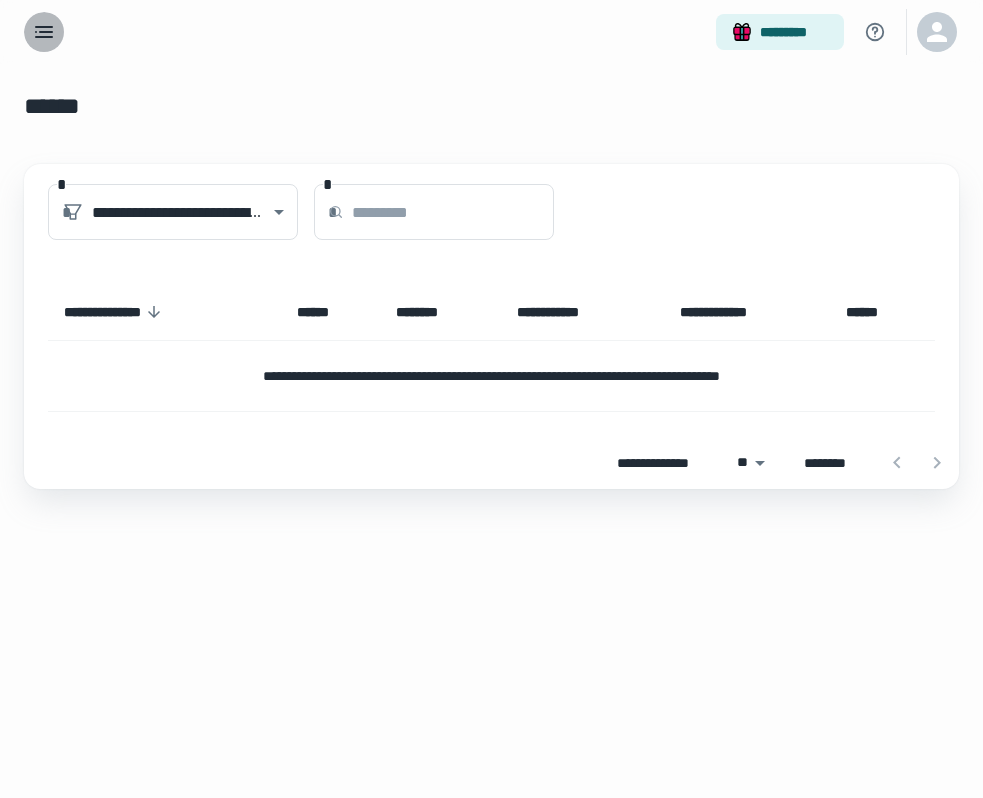 click at bounding box center (44, 32) 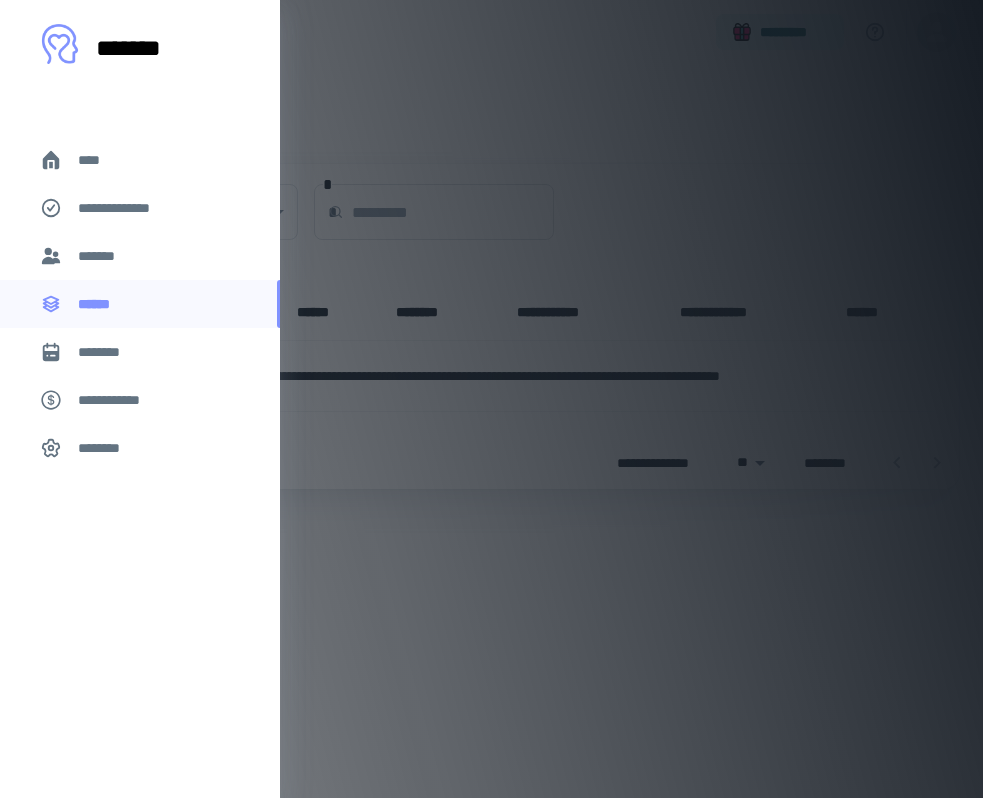 click on "*******" at bounding box center [100, 256] 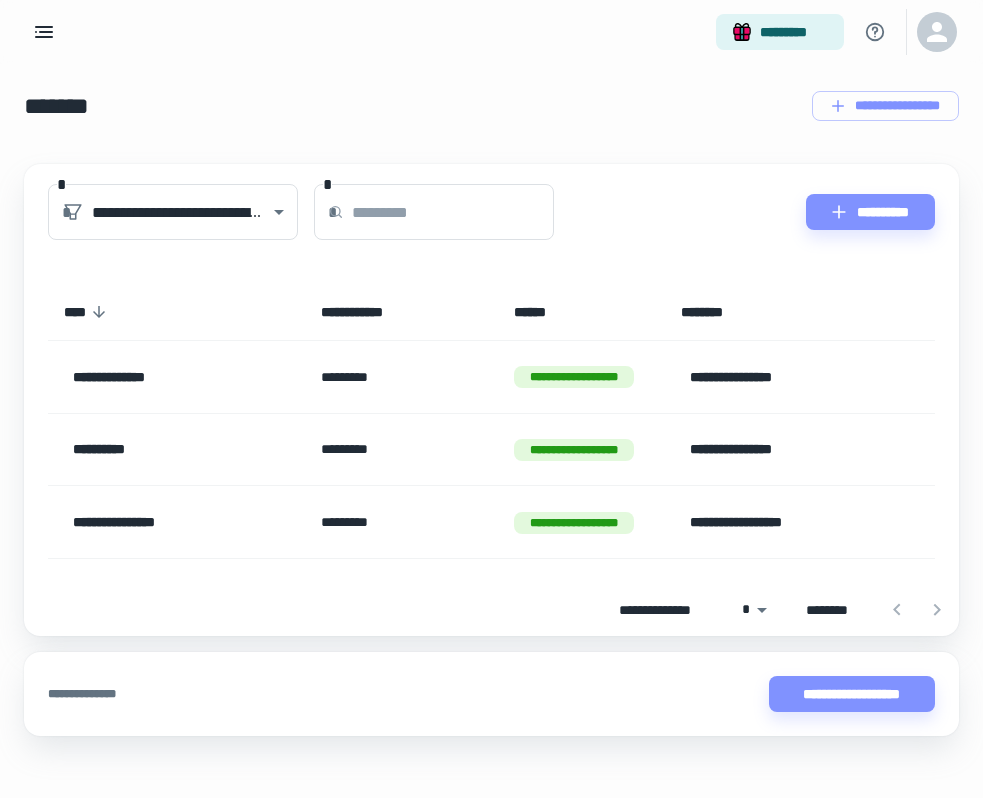 click 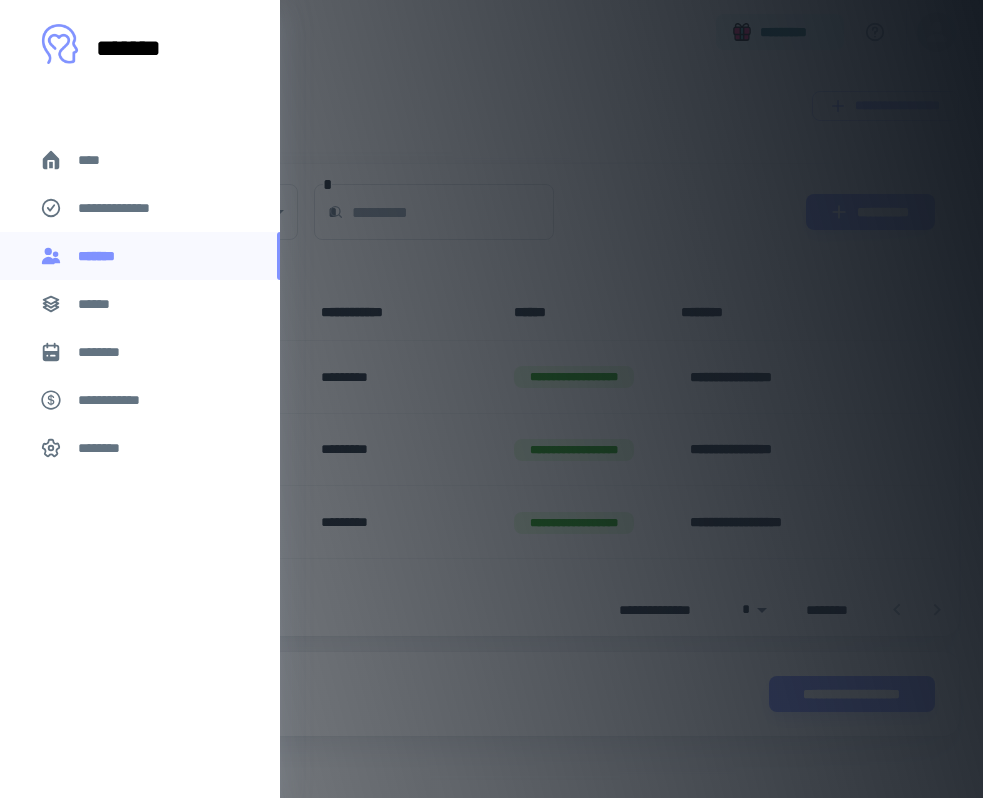 click on "**********" at bounding box center (127, 208) 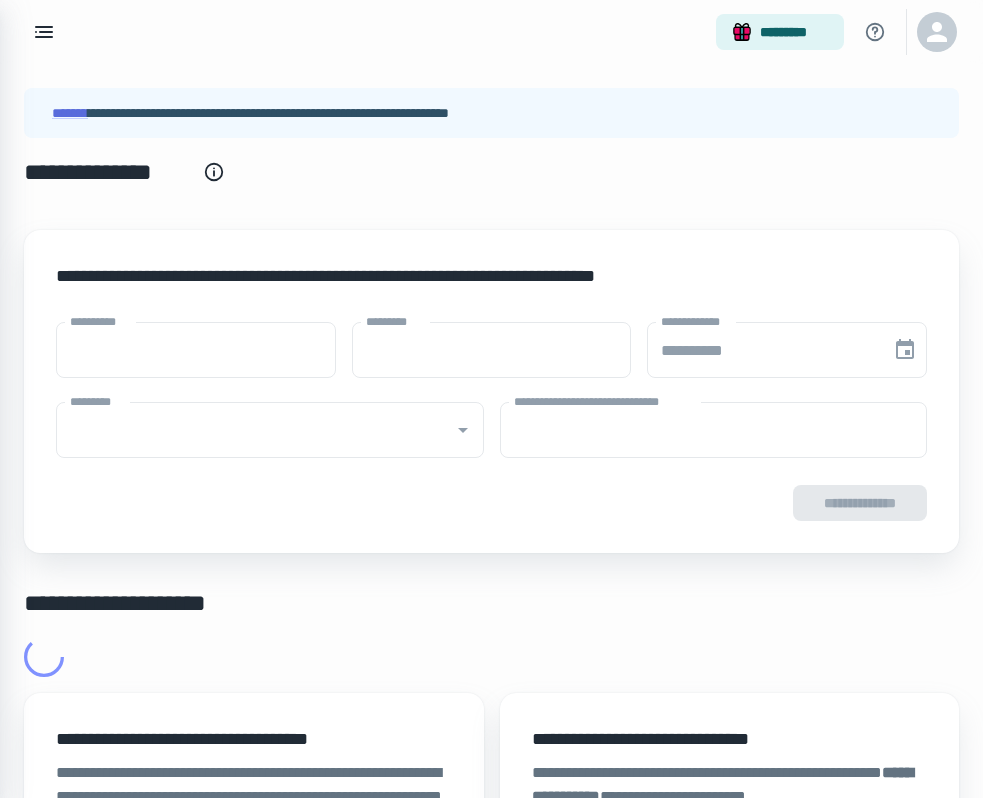 type on "****" 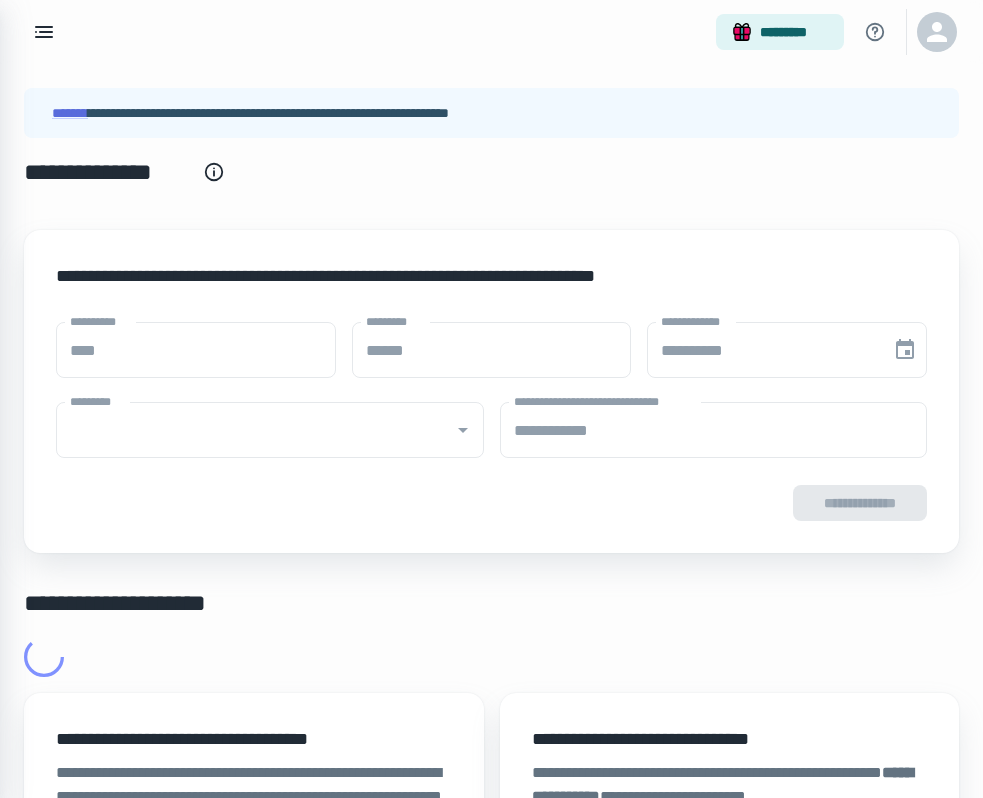 type on "**********" 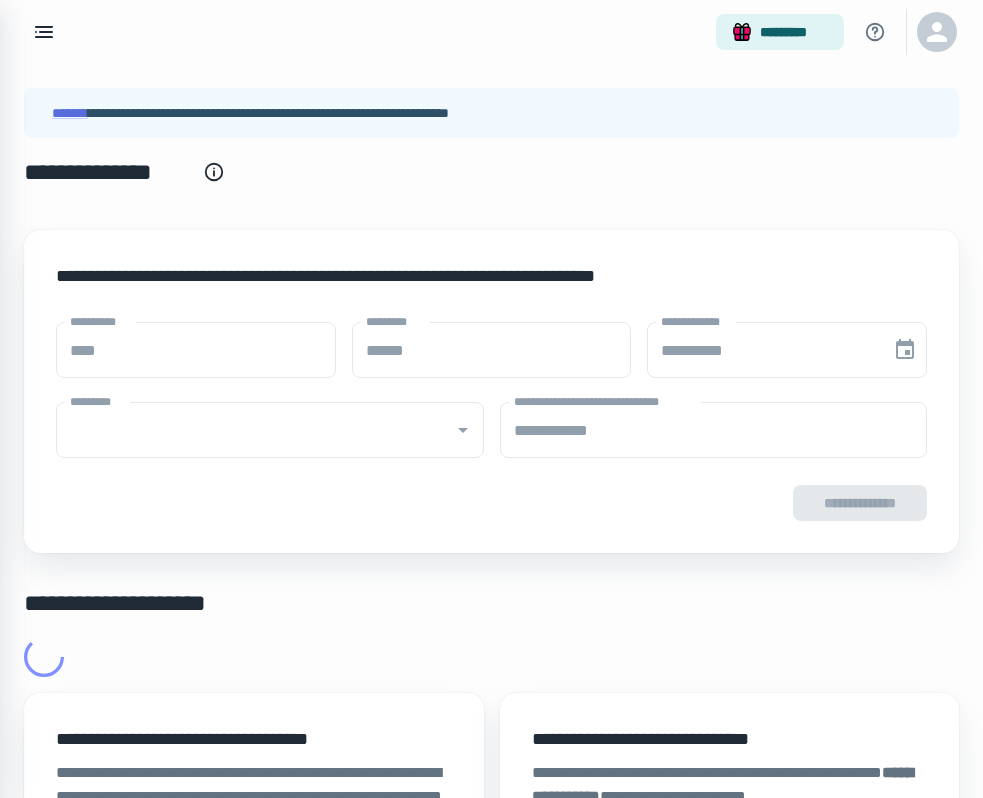 type on "**********" 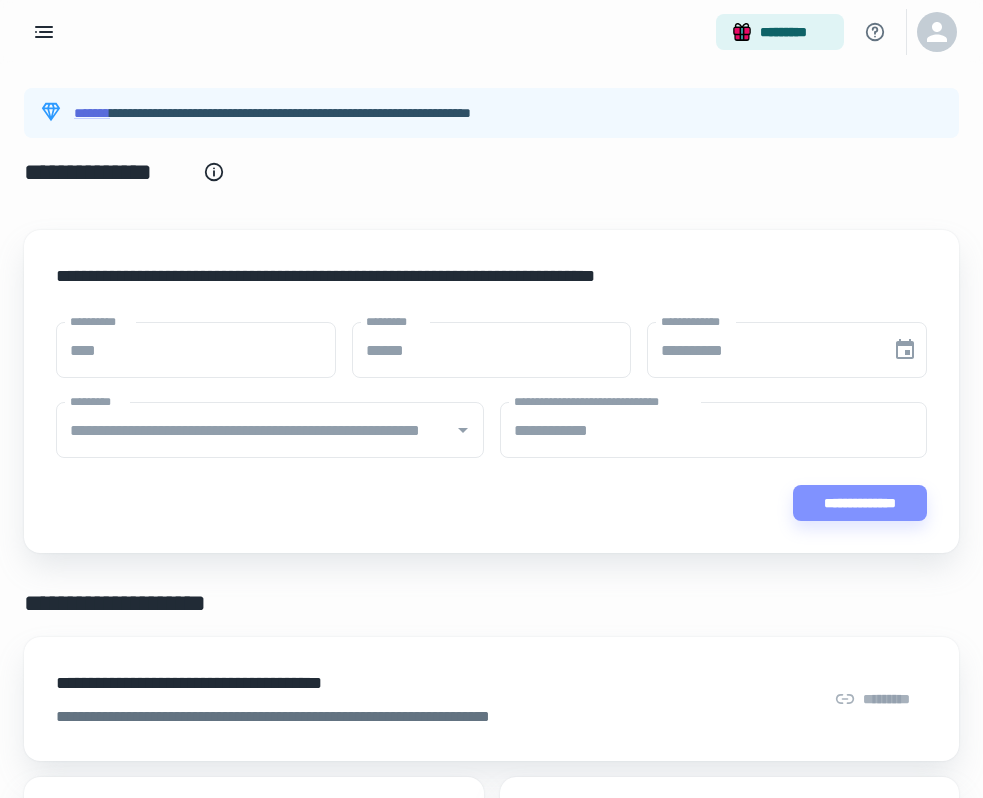 click 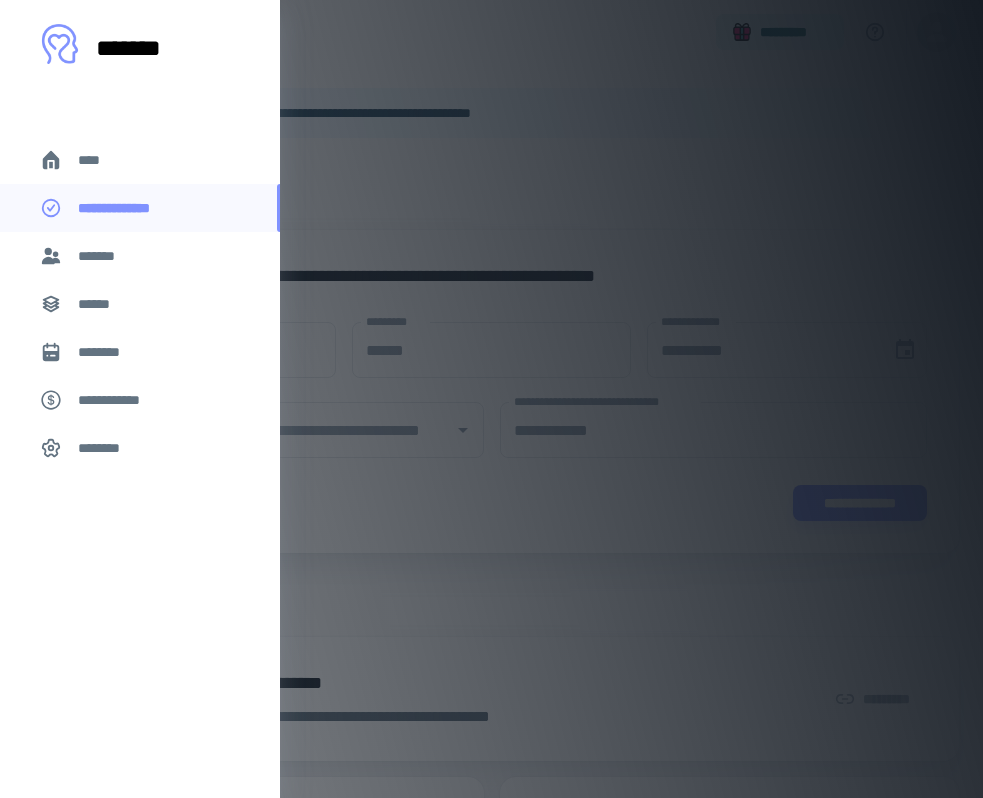 click on "****" at bounding box center (97, 160) 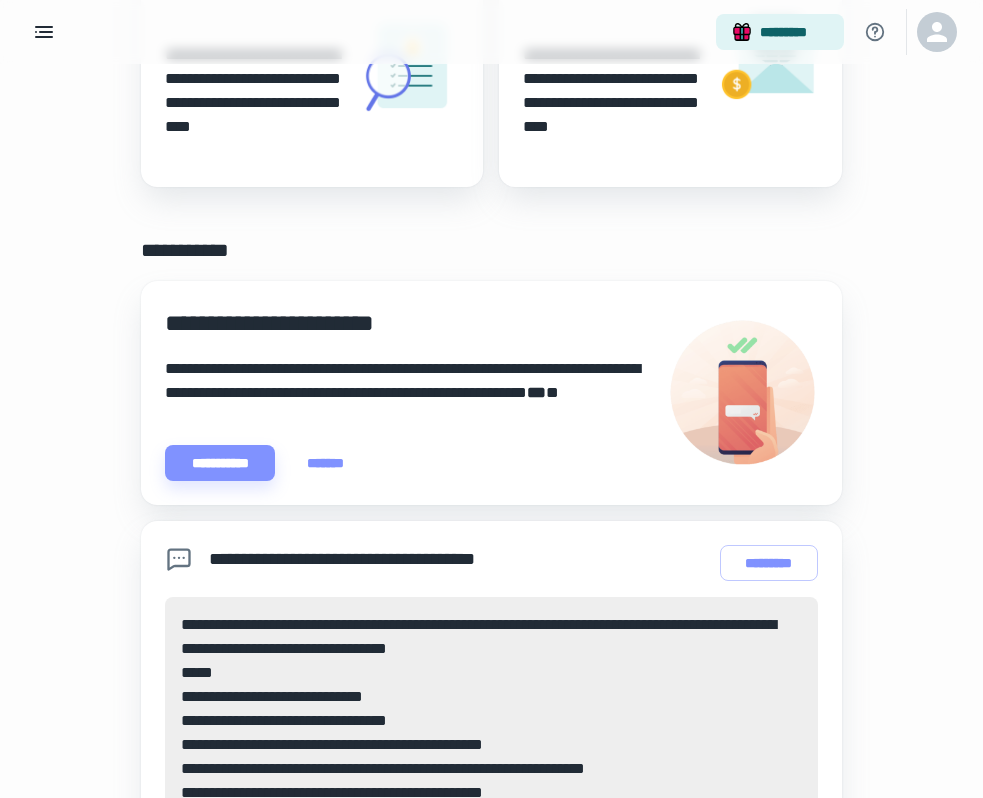 scroll, scrollTop: 0, scrollLeft: 0, axis: both 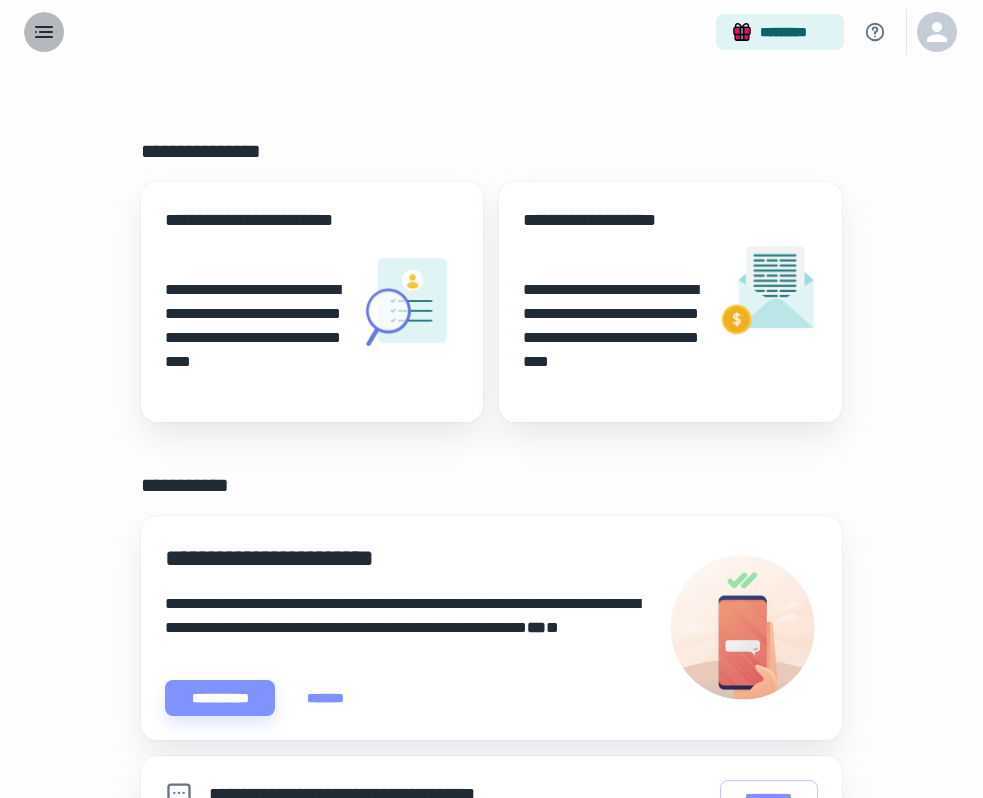 click 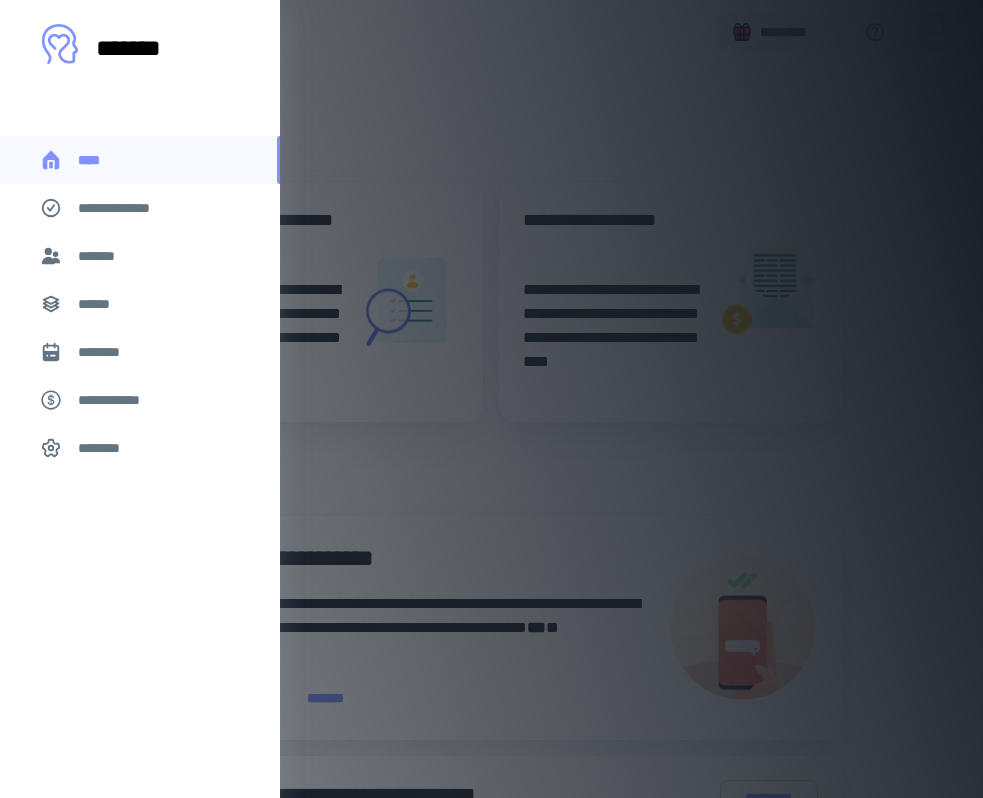 click on "**********" at bounding box center (119, 400) 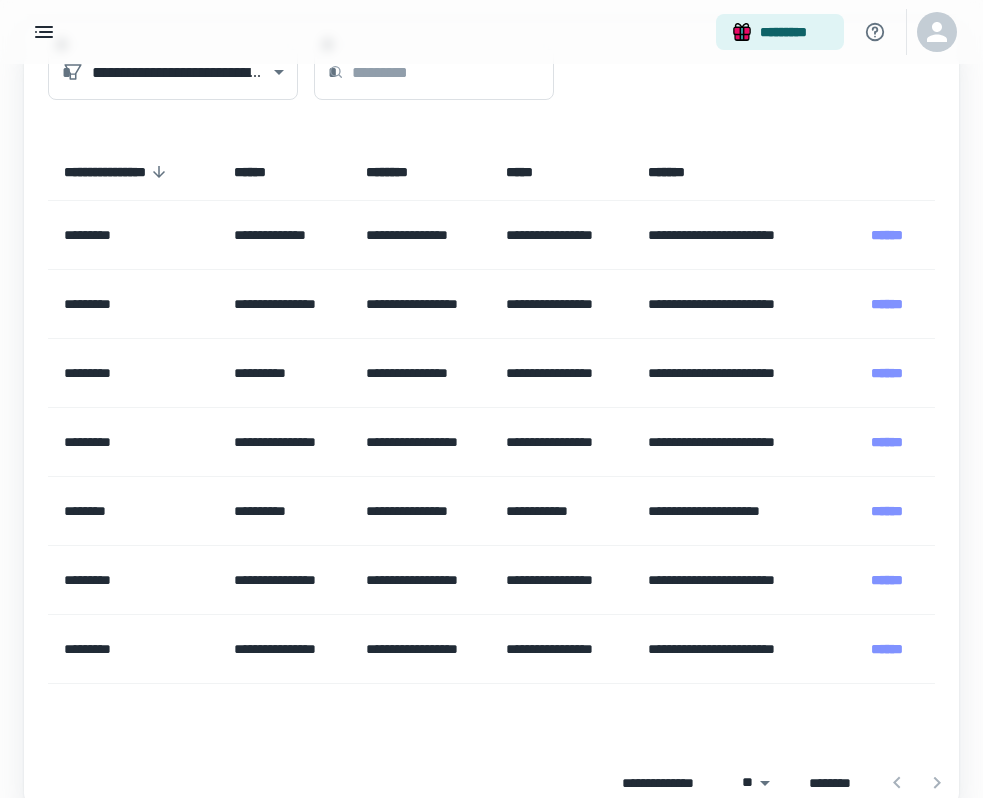 scroll, scrollTop: 0, scrollLeft: 0, axis: both 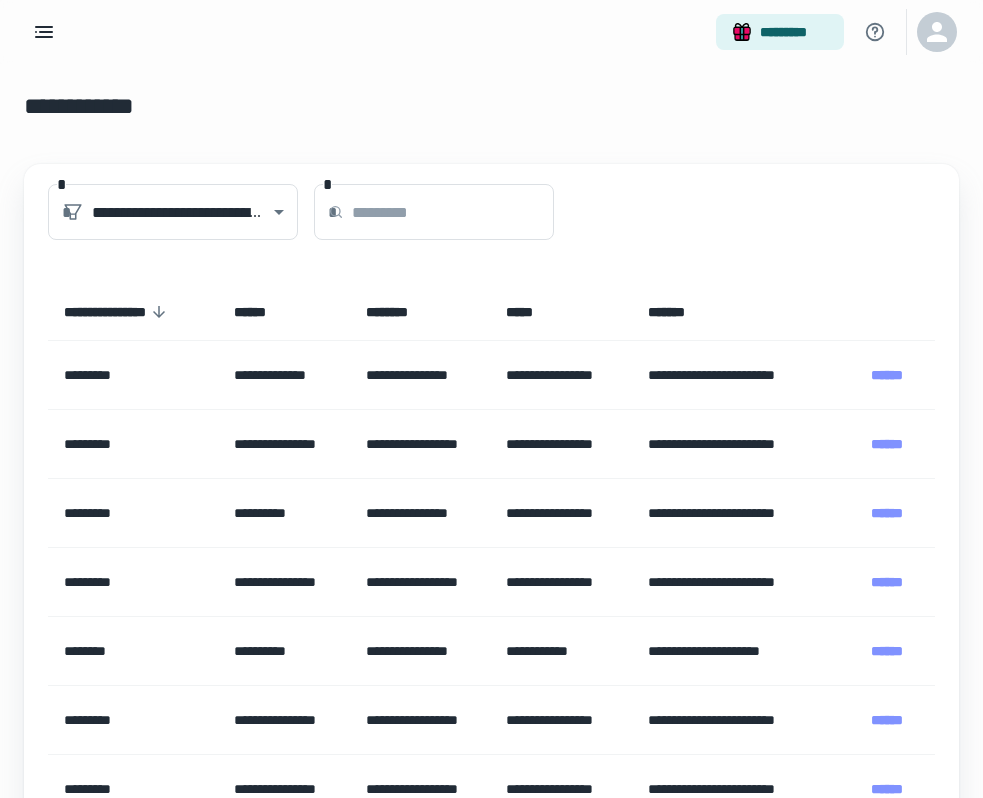 click on "*********" at bounding box center [491, 32] 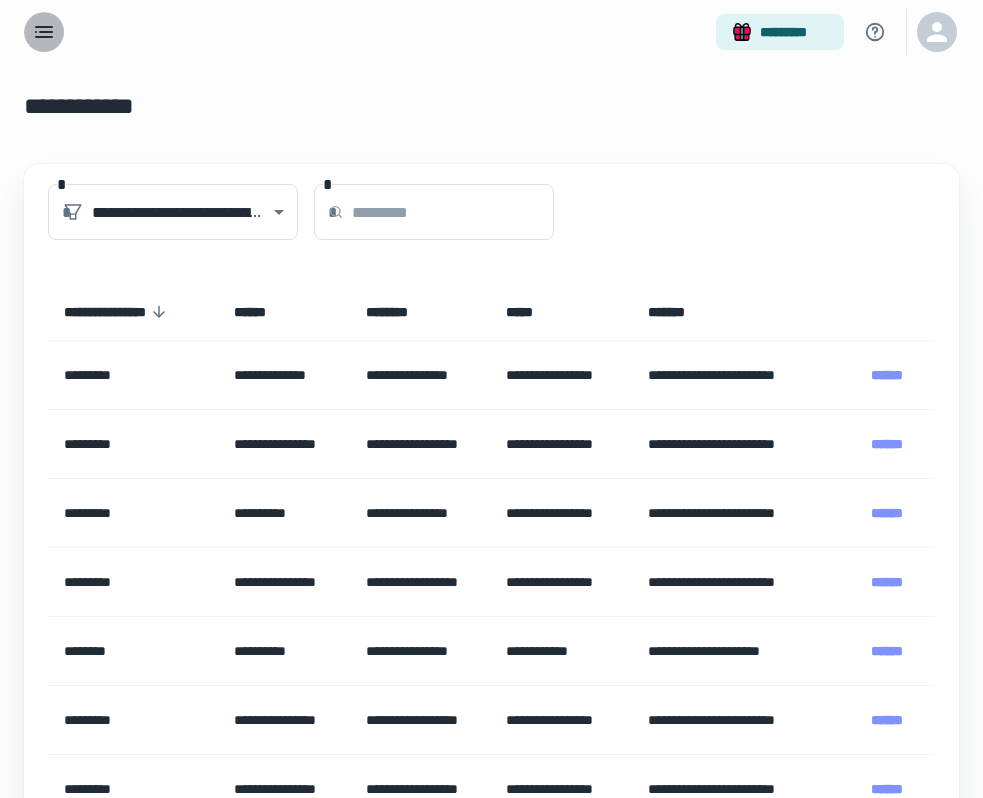 click 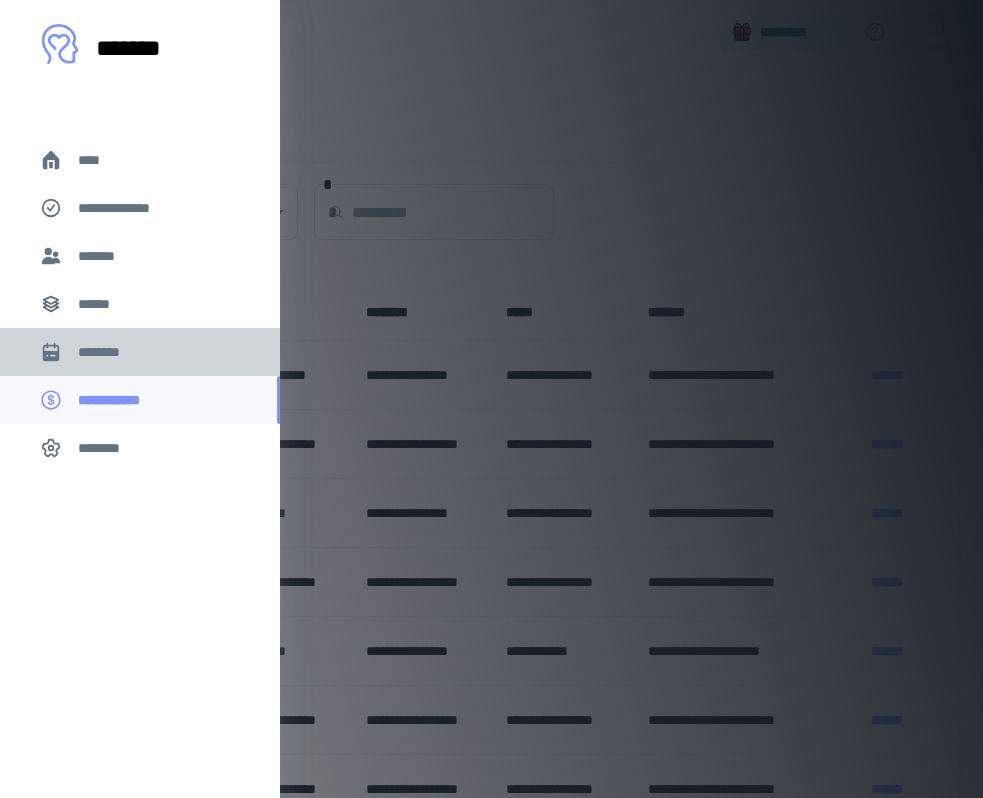 click on "********" at bounding box center (107, 352) 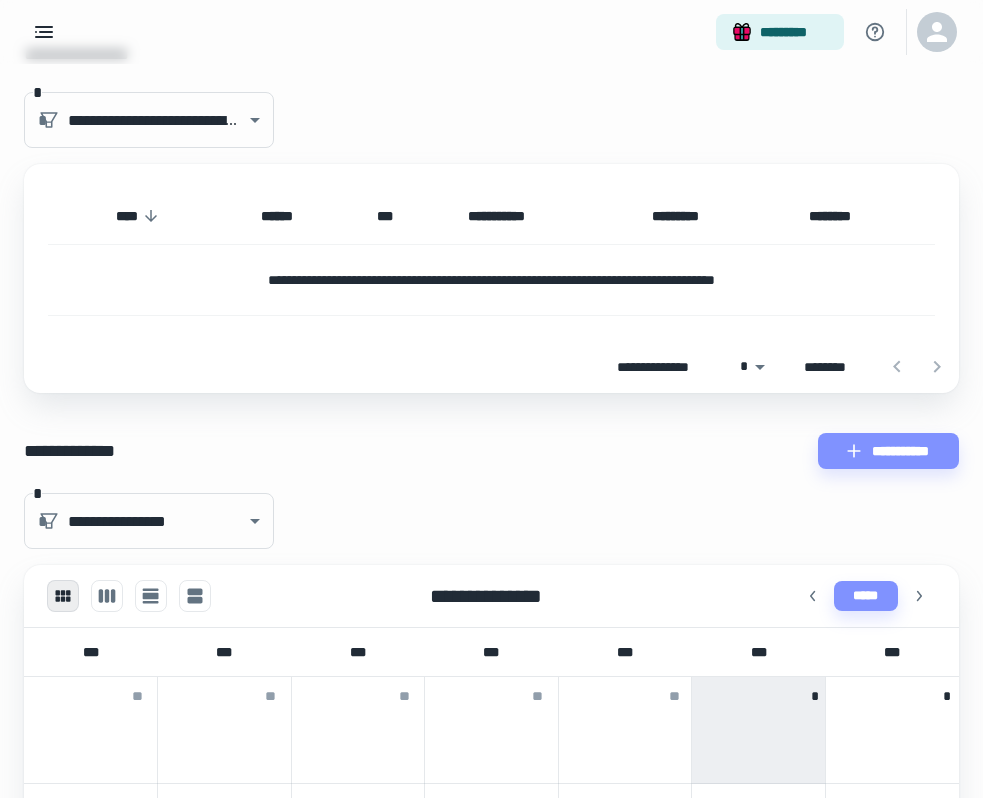scroll, scrollTop: 0, scrollLeft: 0, axis: both 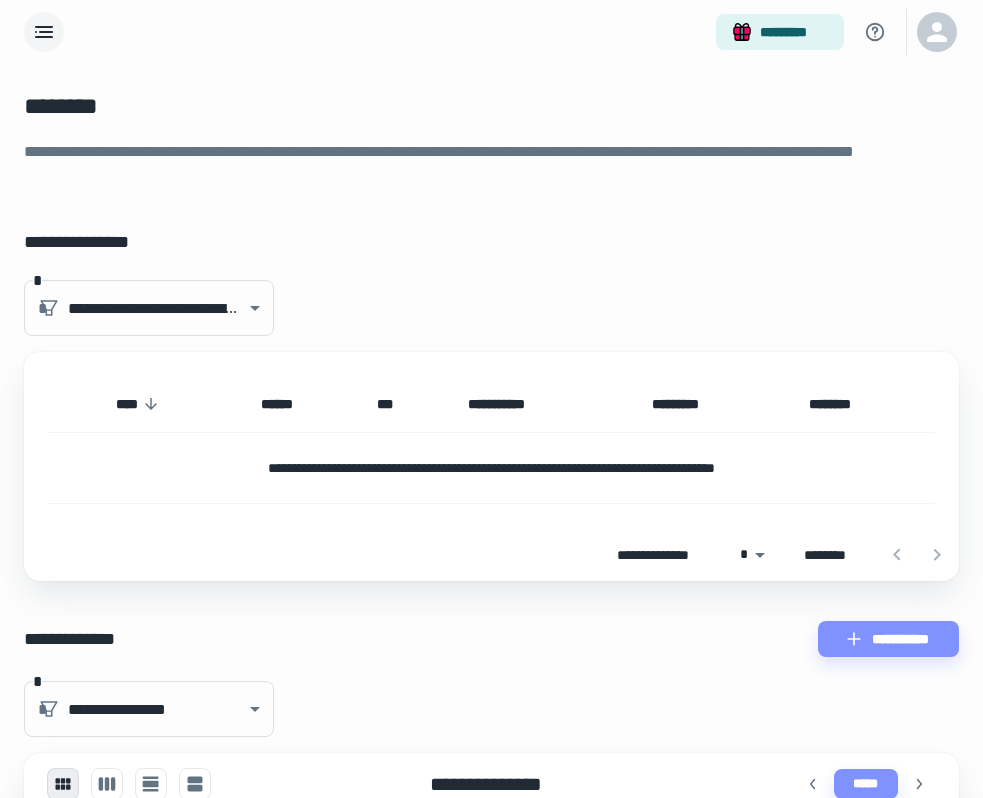 click 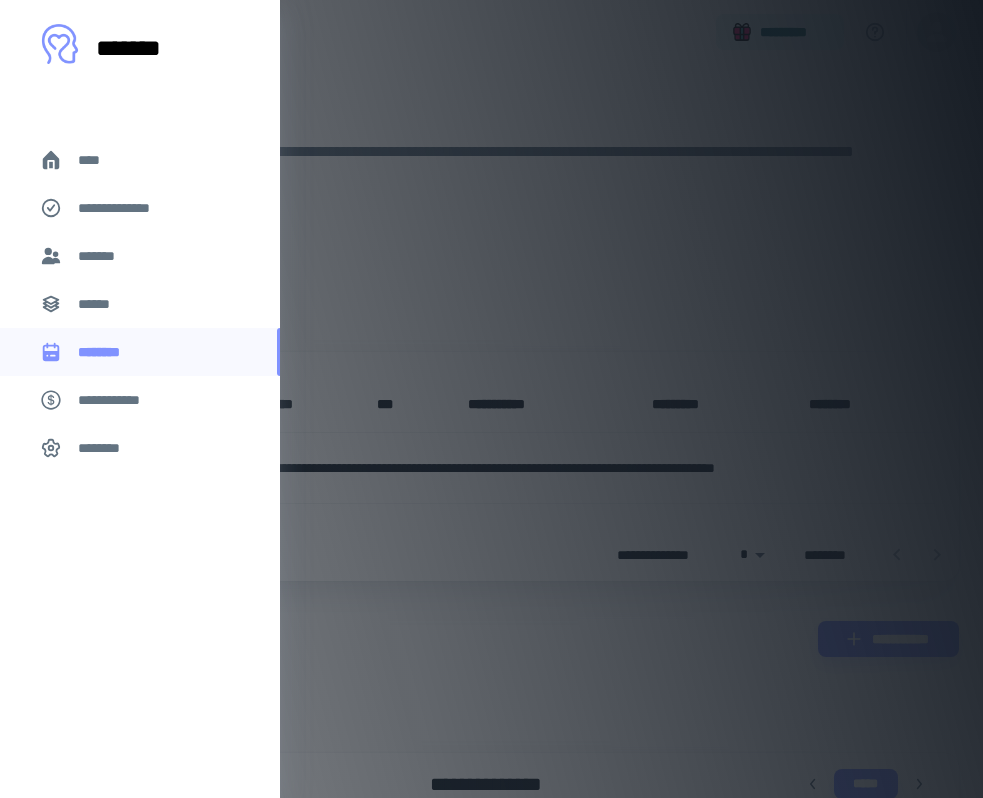 click on "*******" at bounding box center [140, 256] 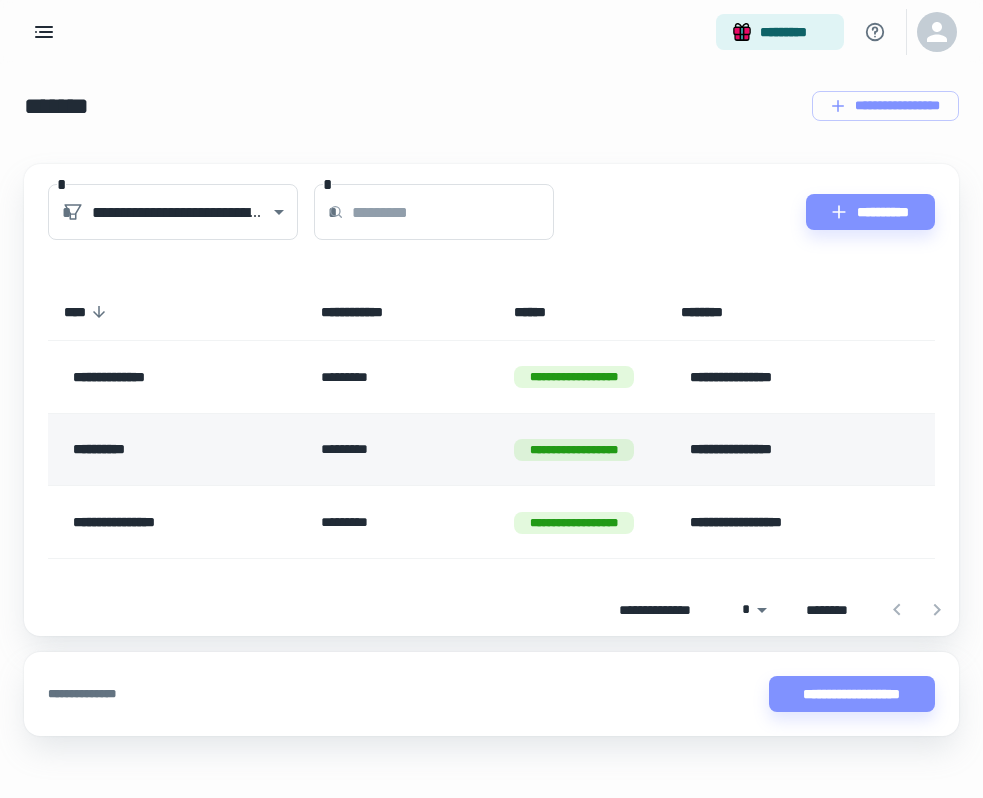 click on "*********" at bounding box center [401, 449] 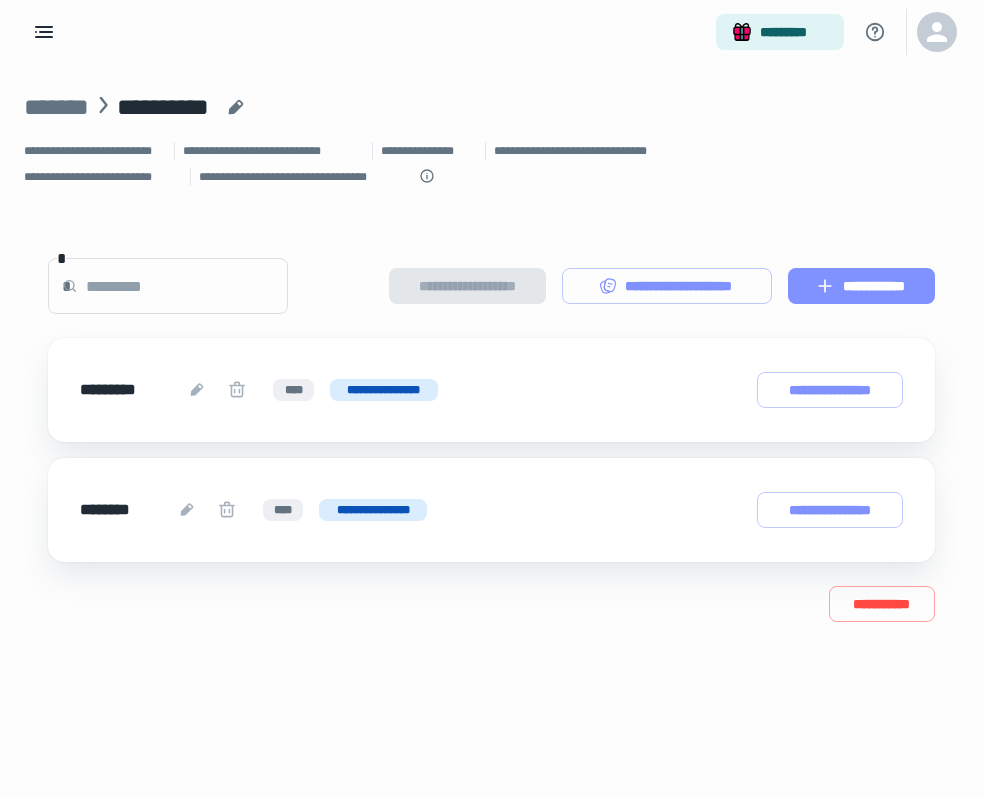 click on "**********" at bounding box center (861, 286) 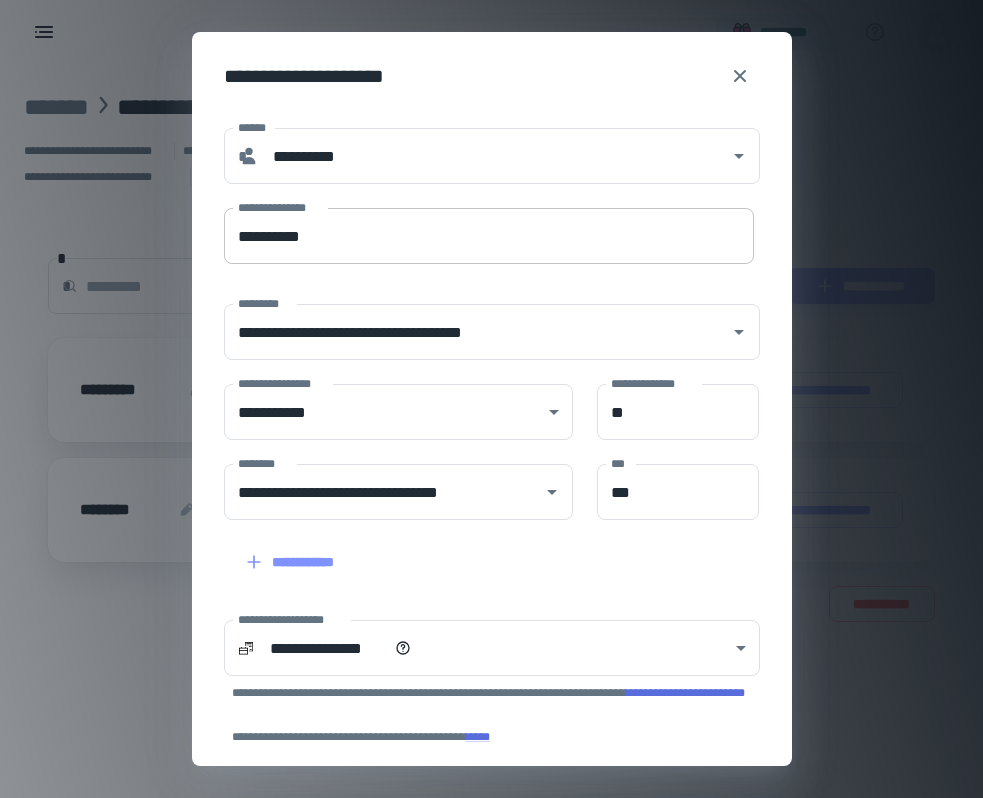 click on "**********" at bounding box center [489, 236] 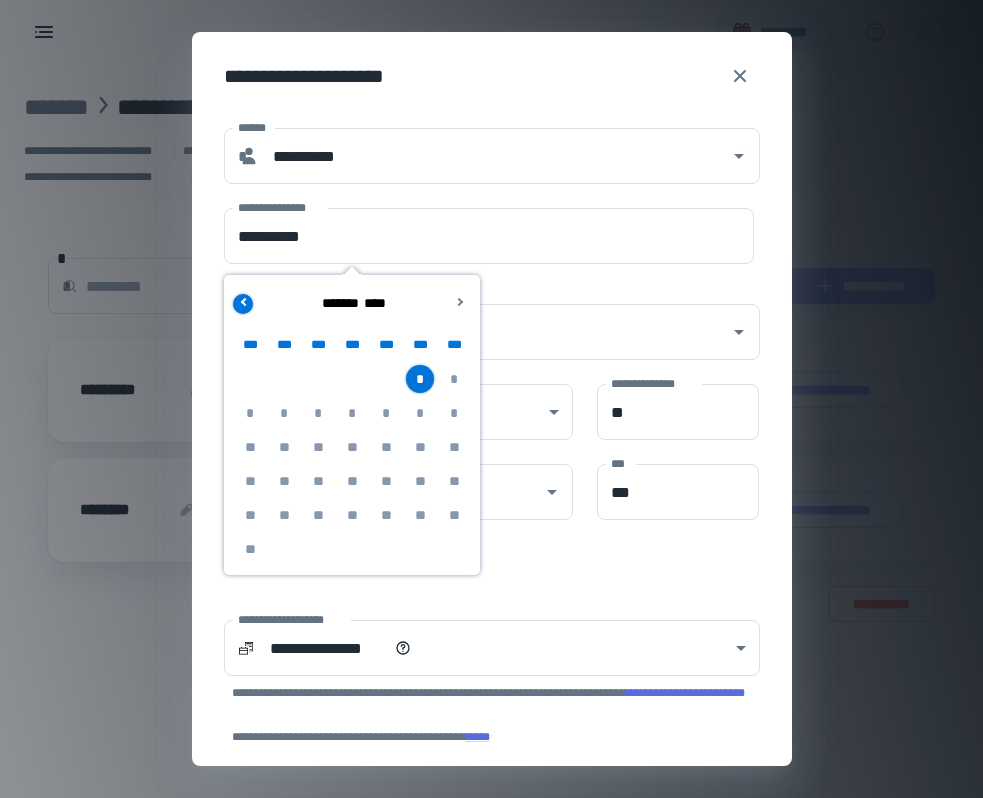click at bounding box center (243, 304) 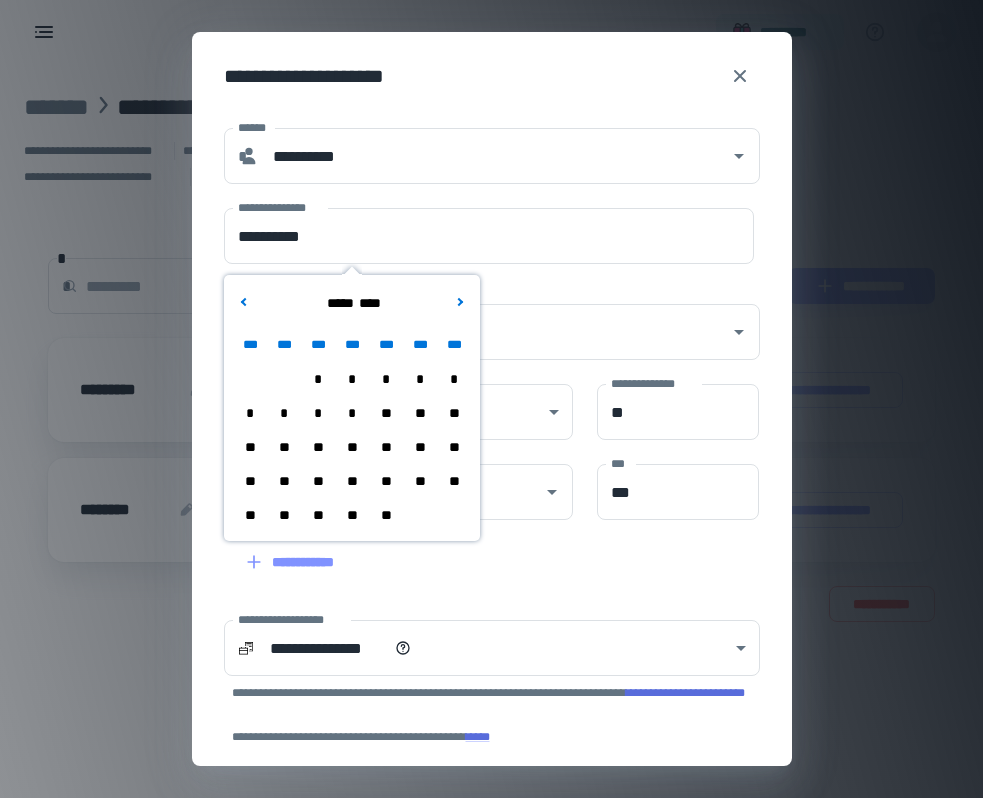 click on "*" at bounding box center [318, 379] 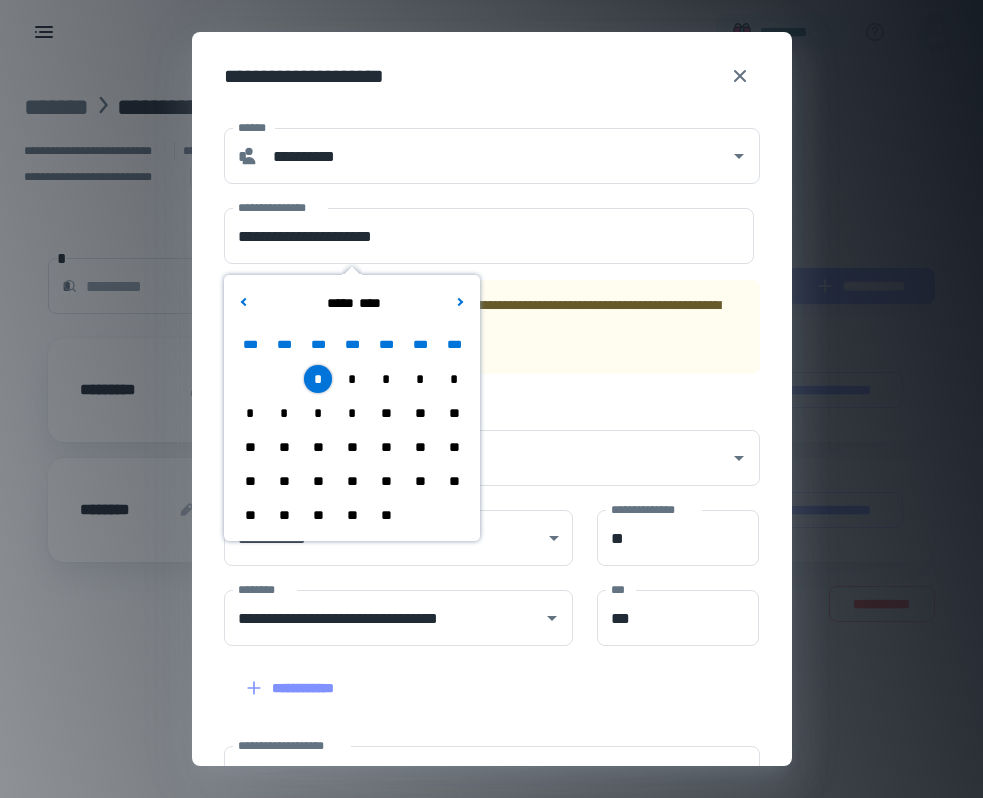 click on "*" at bounding box center [318, 379] 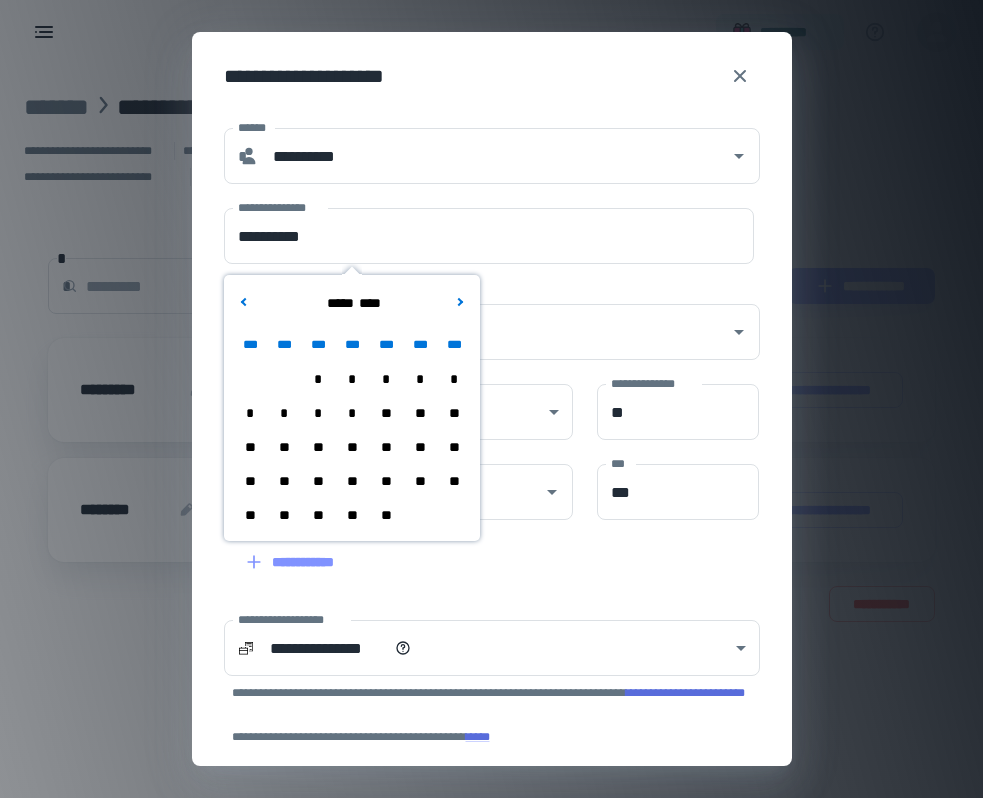 click on "**" at bounding box center (318, 515) 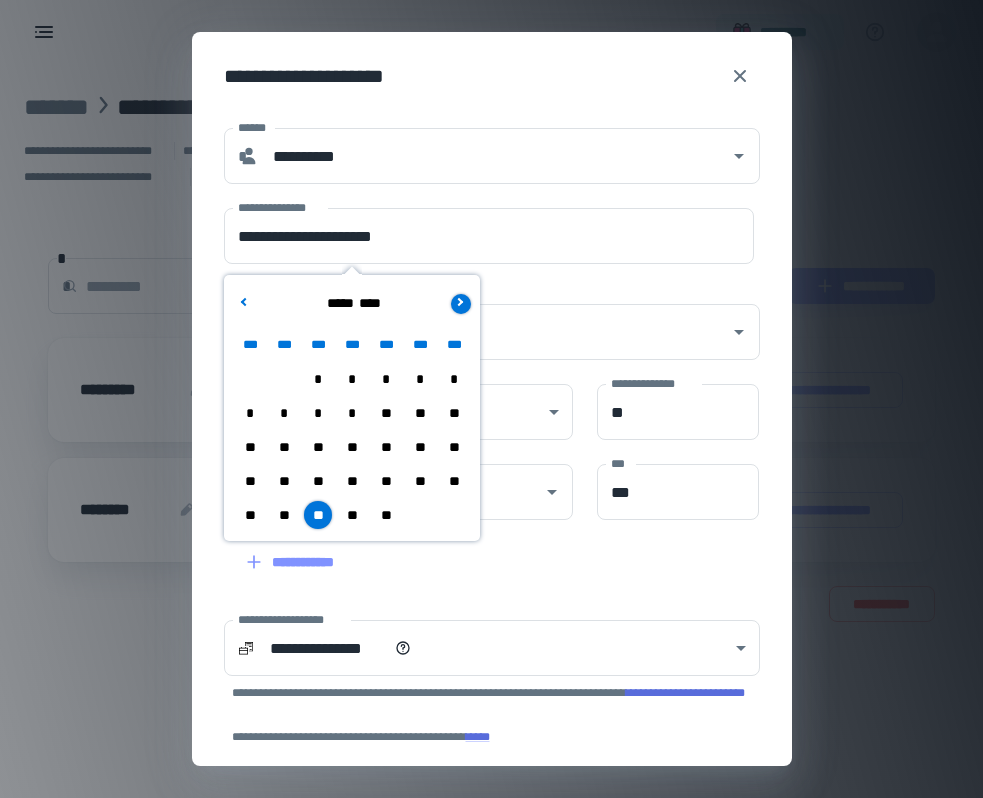 click at bounding box center [460, 304] 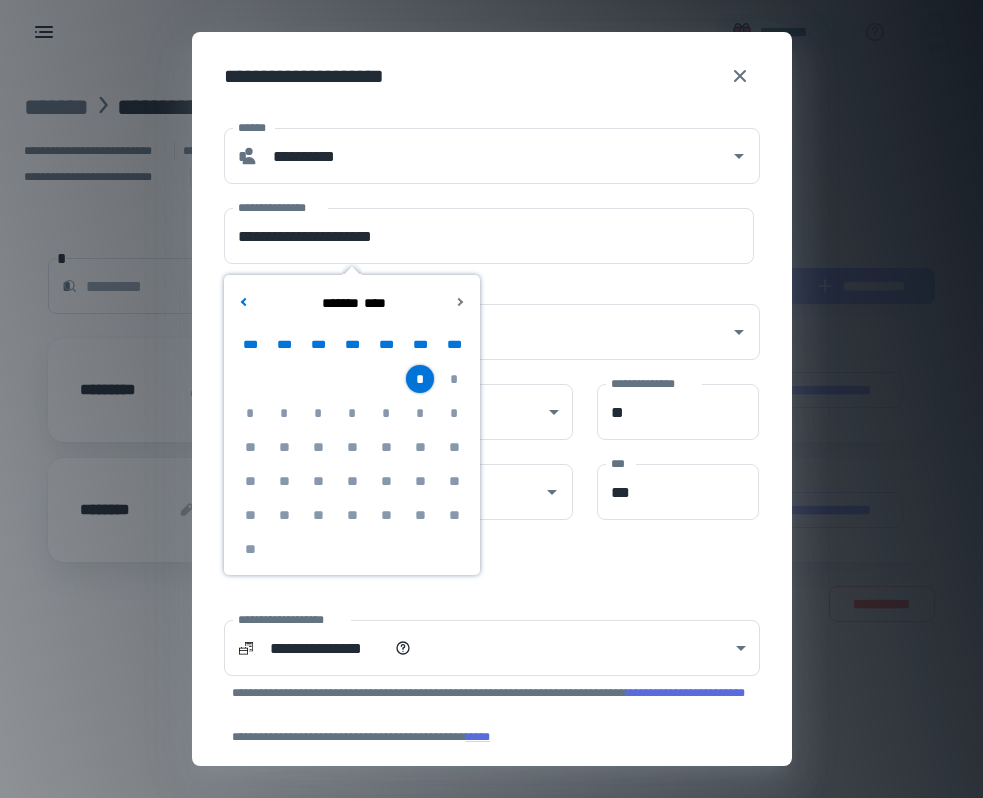 click on "*" at bounding box center (420, 379) 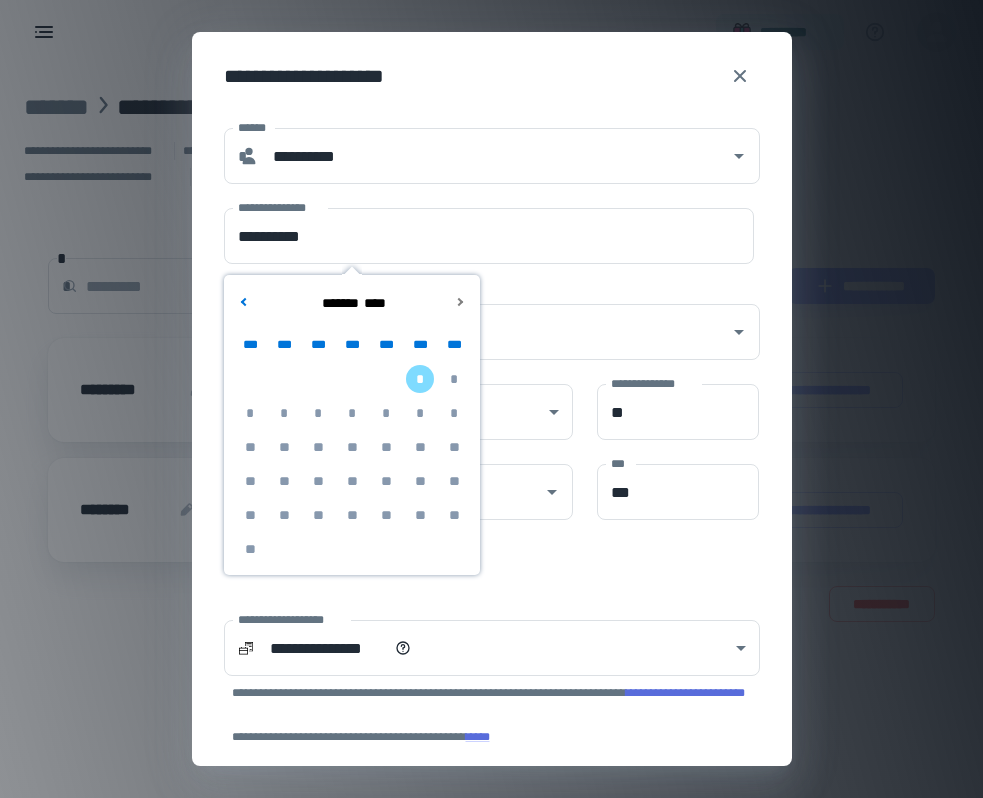 click on "**********" at bounding box center [480, 320] 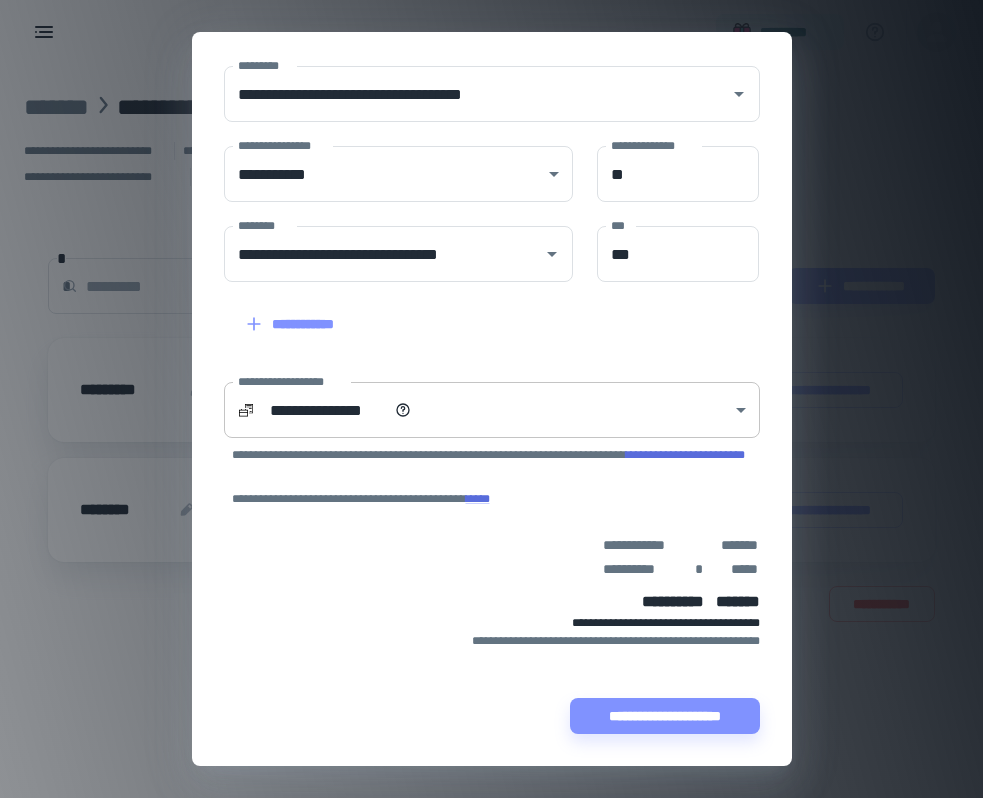 scroll, scrollTop: 0, scrollLeft: 0, axis: both 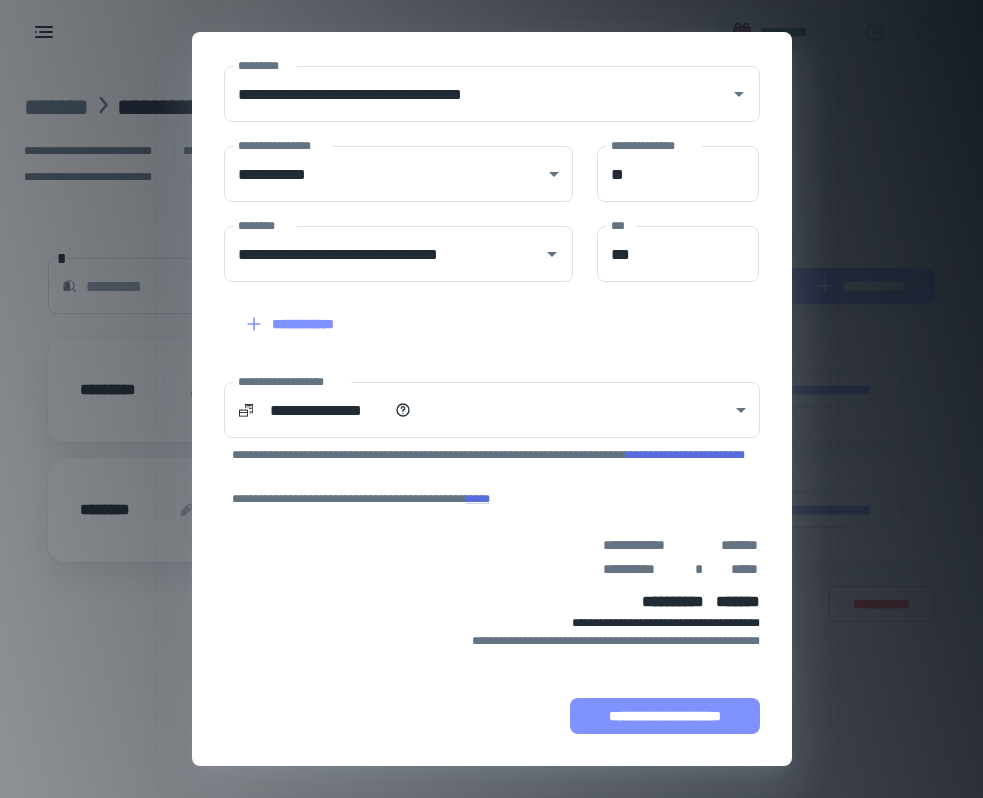 click on "**********" at bounding box center (665, 716) 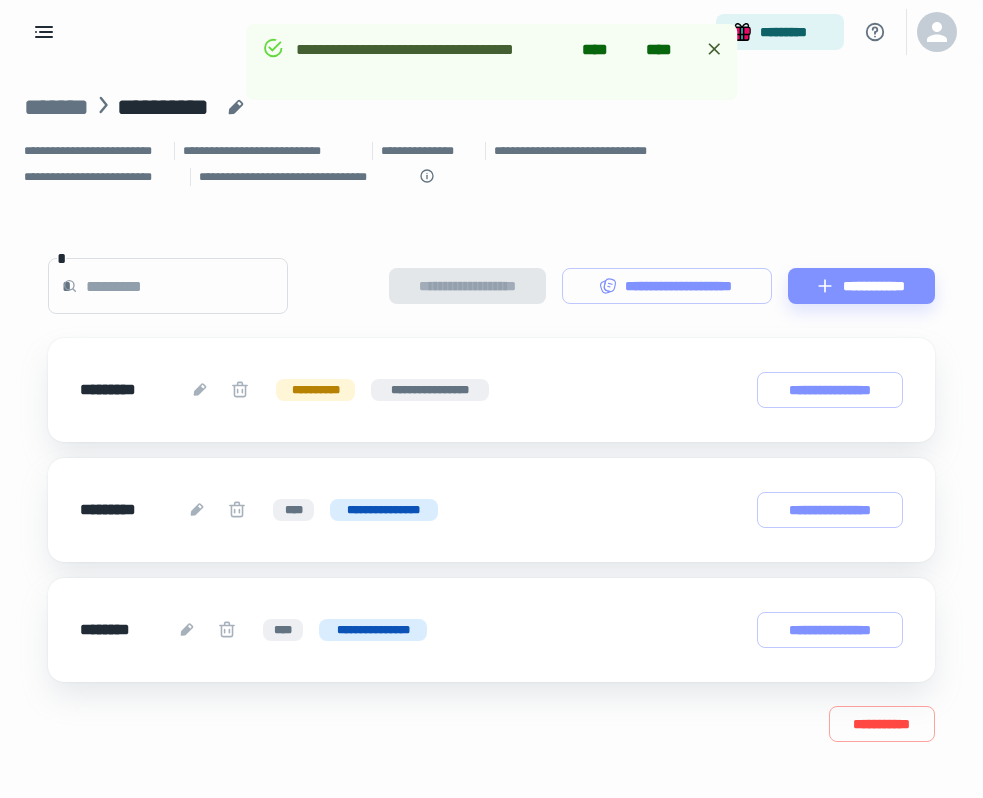 scroll, scrollTop: 364, scrollLeft: 0, axis: vertical 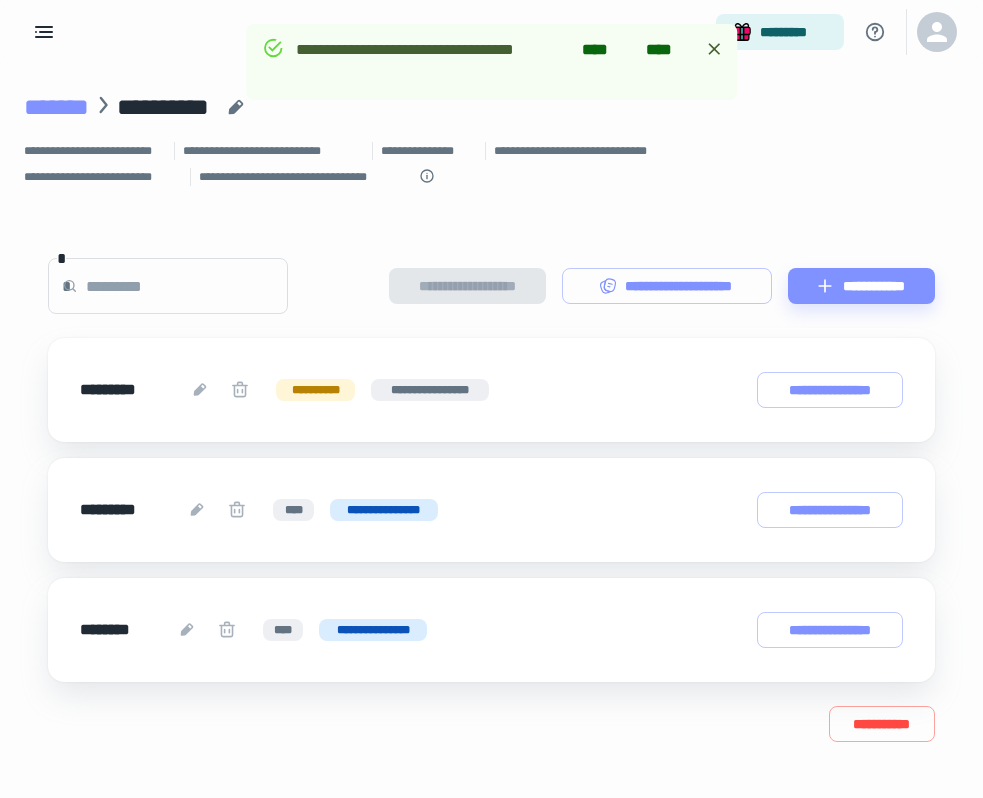 click on "*******" at bounding box center [56, 107] 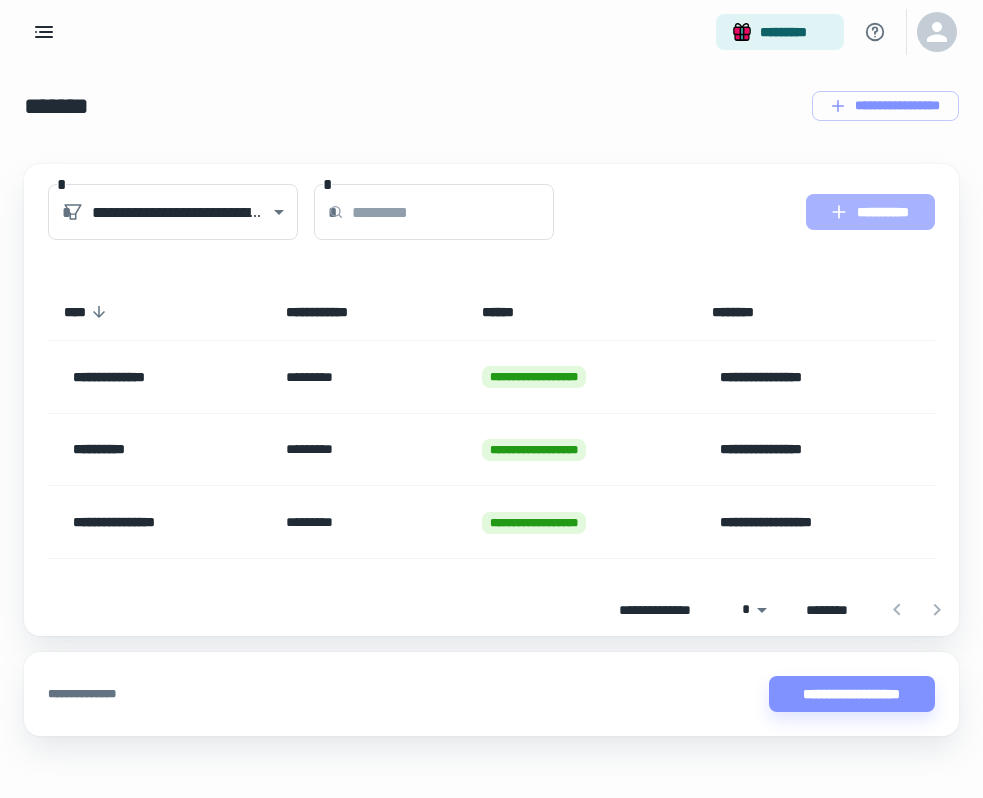 click on "**********" at bounding box center [870, 212] 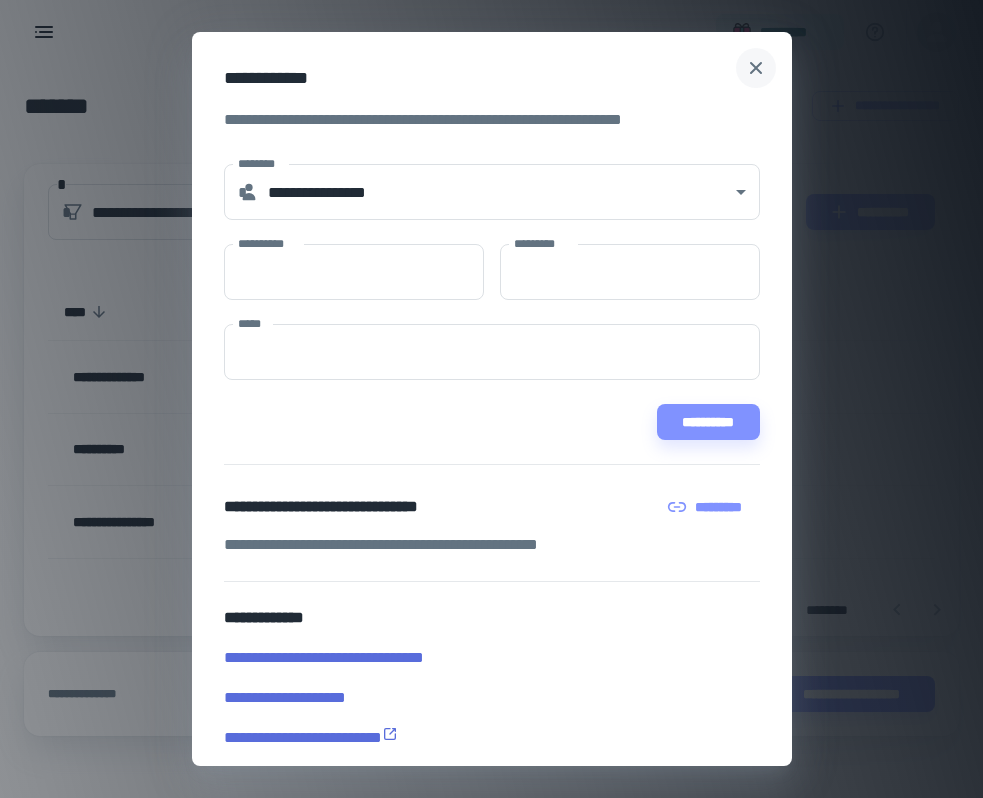 click at bounding box center [756, 68] 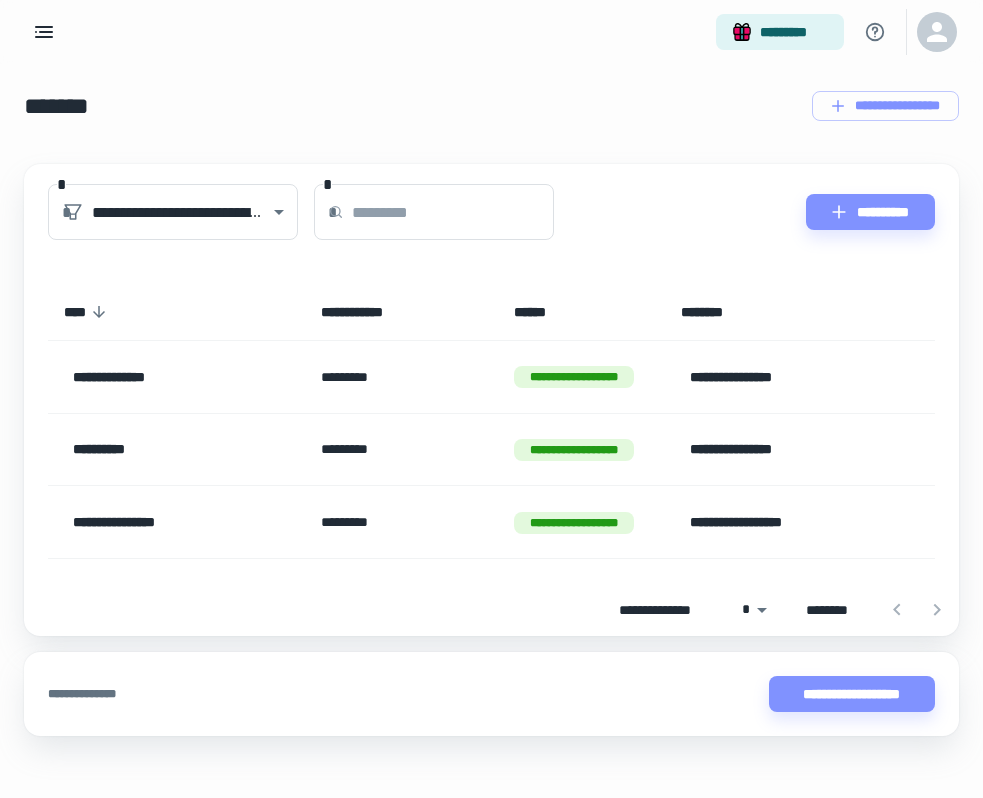 scroll, scrollTop: 18, scrollLeft: 0, axis: vertical 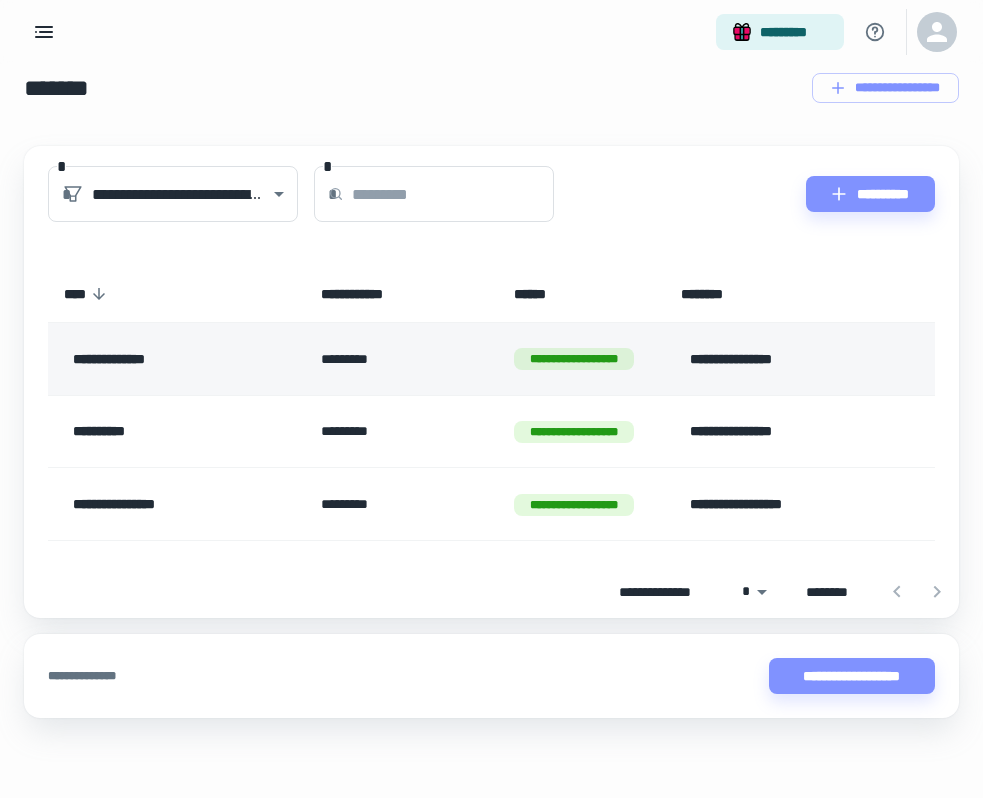 click on "*********" at bounding box center [401, 359] 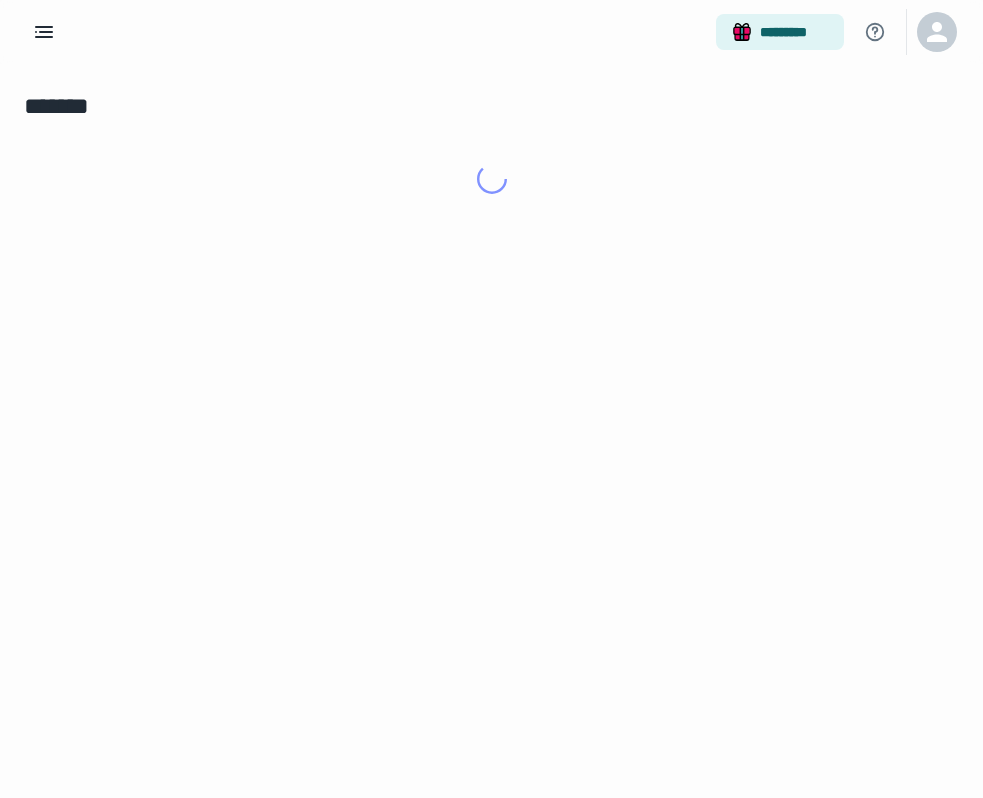 scroll, scrollTop: 0, scrollLeft: 0, axis: both 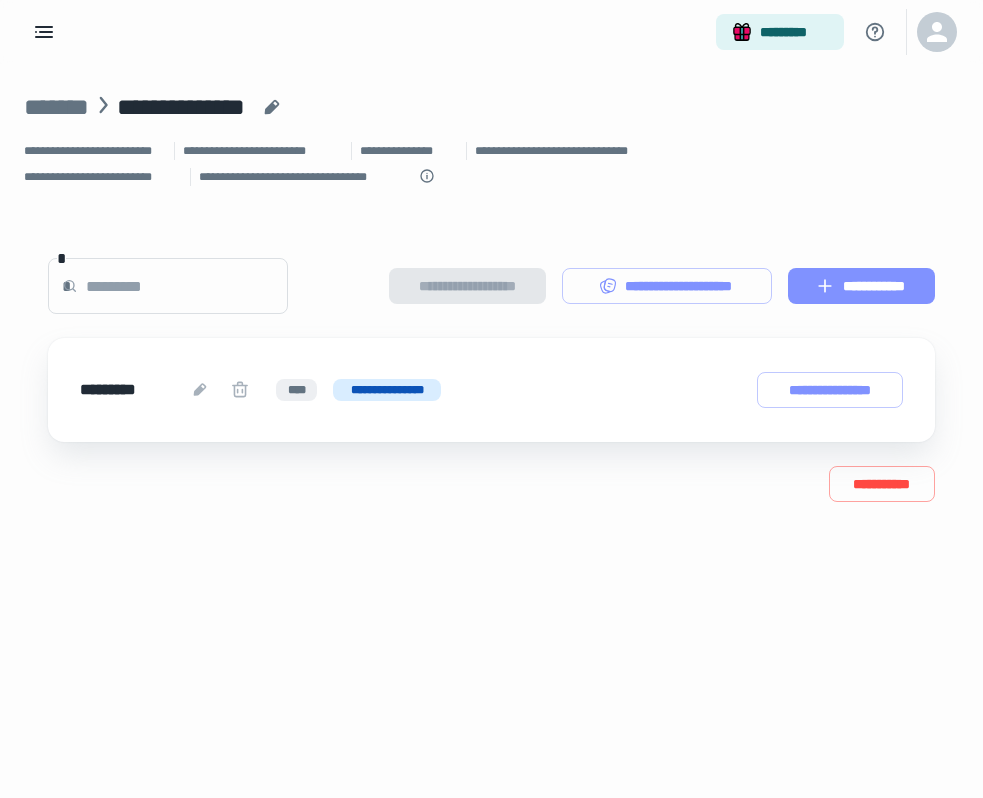 click on "**********" at bounding box center (861, 286) 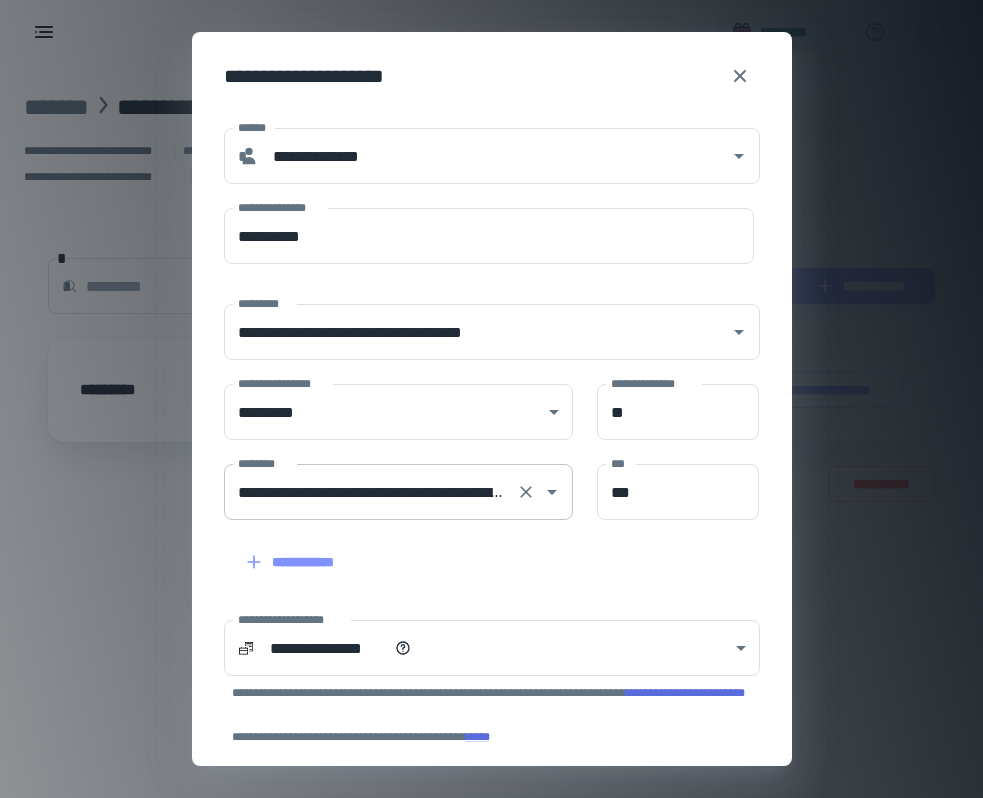 click on "**********" at bounding box center [370, 492] 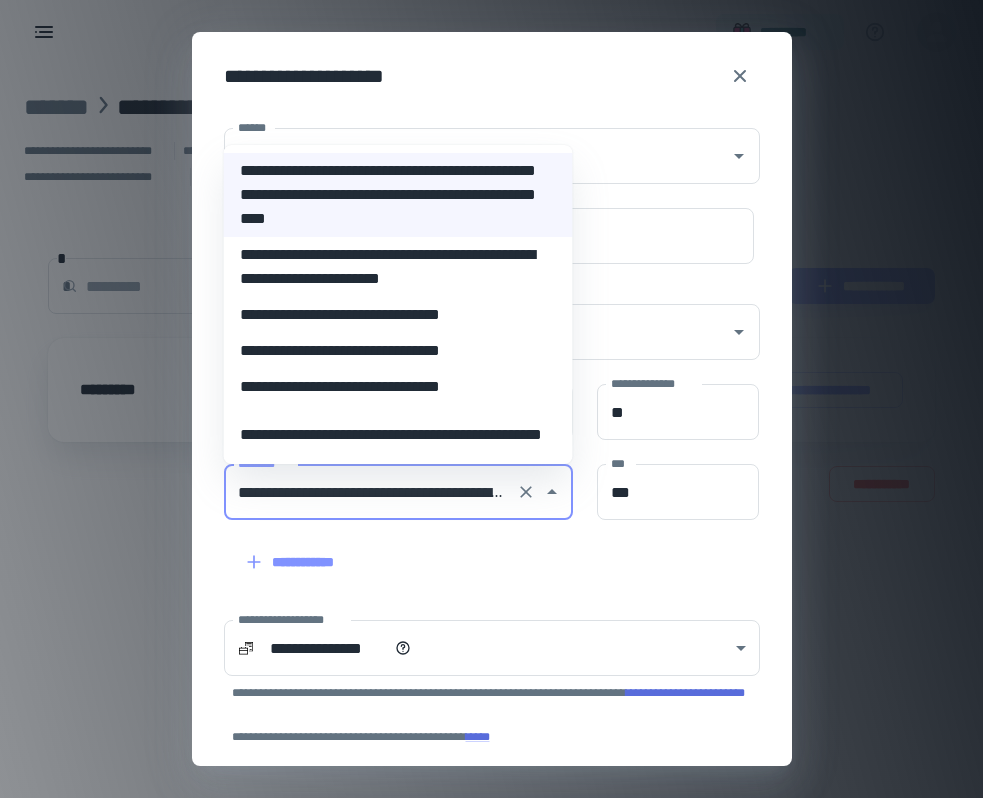 click on "**********" at bounding box center [398, 387] 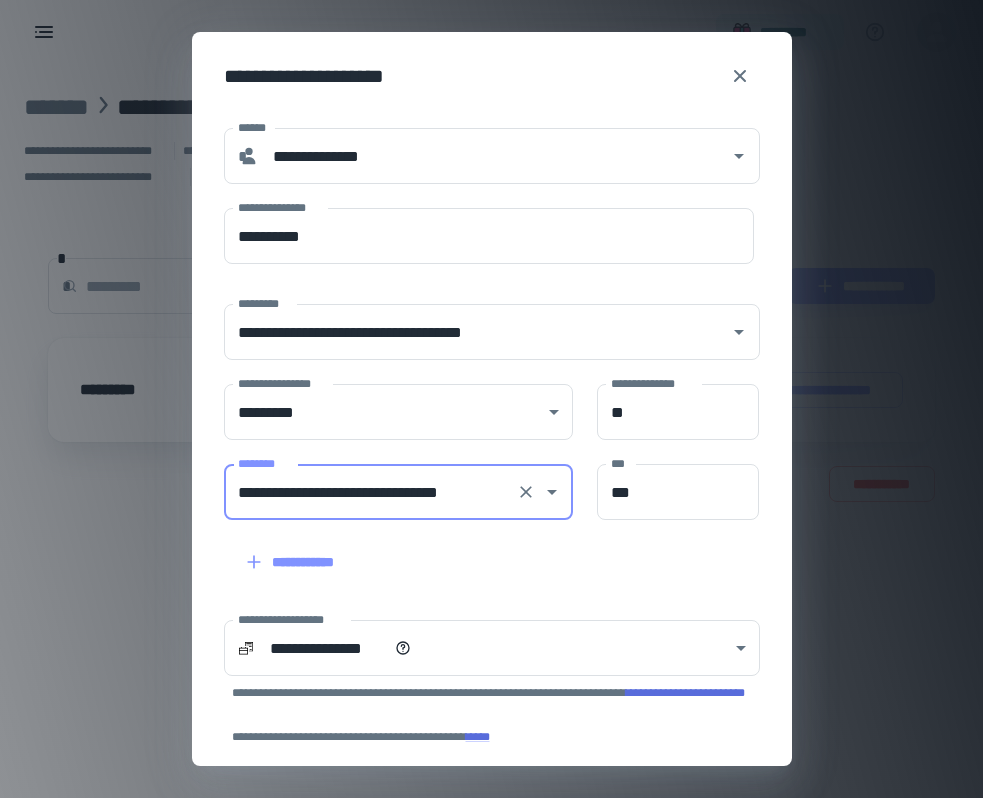 click on "**********" at bounding box center (480, 550) 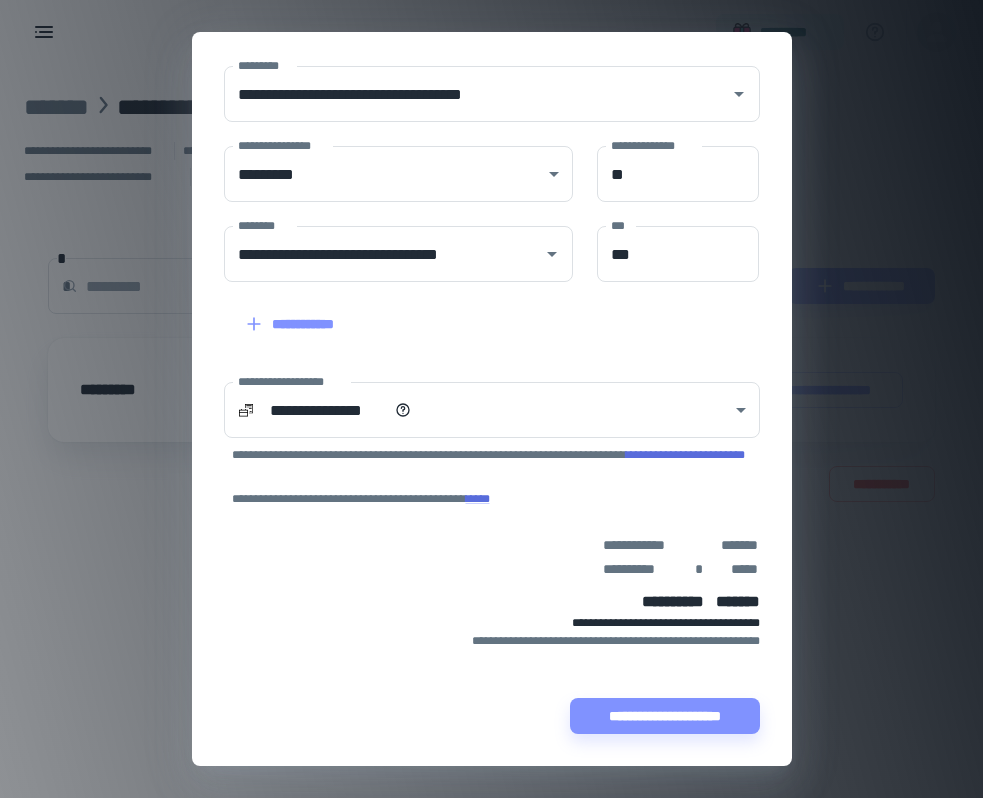 scroll, scrollTop: 0, scrollLeft: 0, axis: both 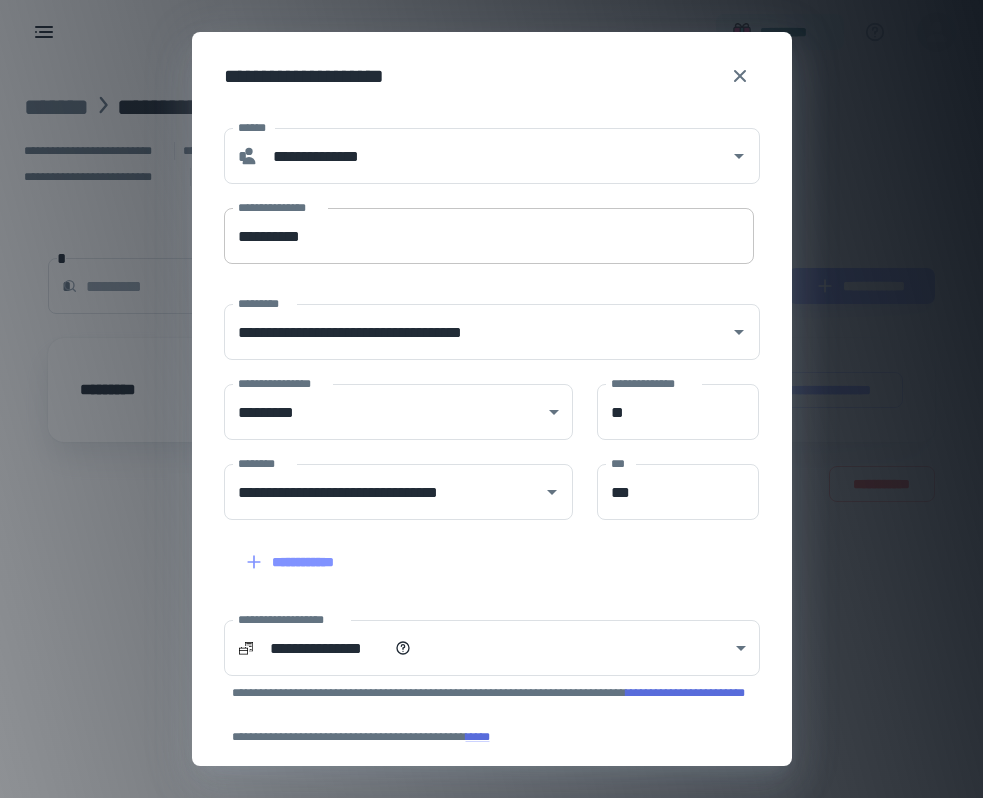 click on "**********" at bounding box center (489, 236) 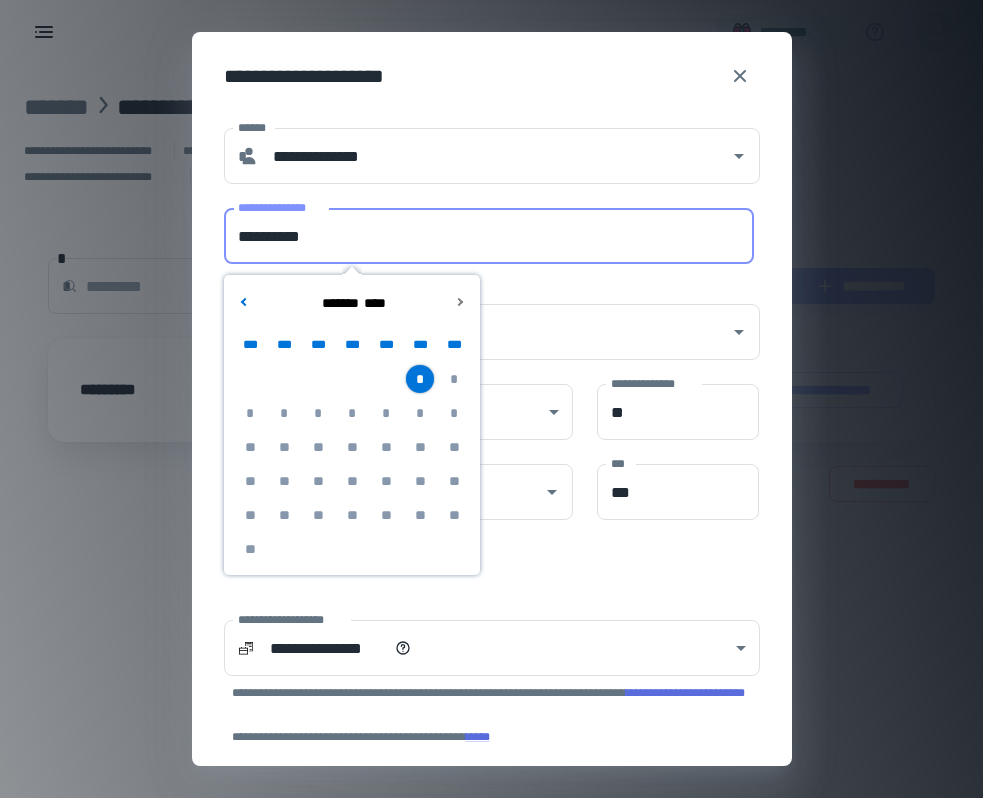 click on "*" at bounding box center [420, 379] 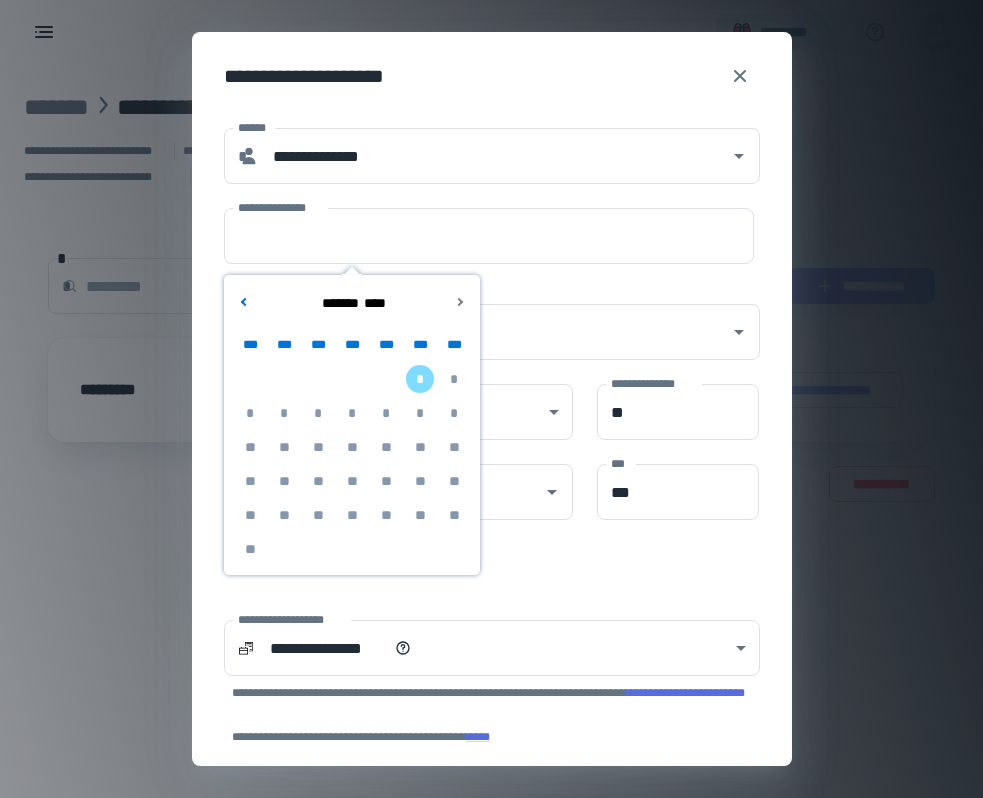 drag, startPoint x: 236, startPoint y: 299, endPoint x: 250, endPoint y: 312, distance: 19.104973 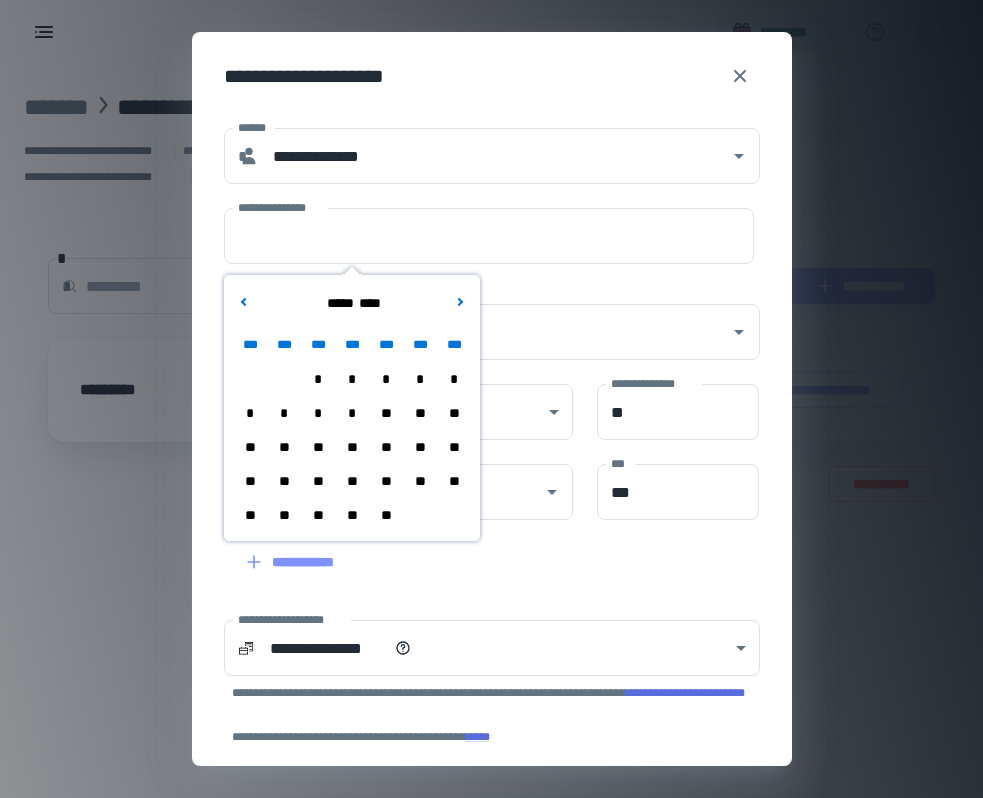 click on "**" at bounding box center (352, 515) 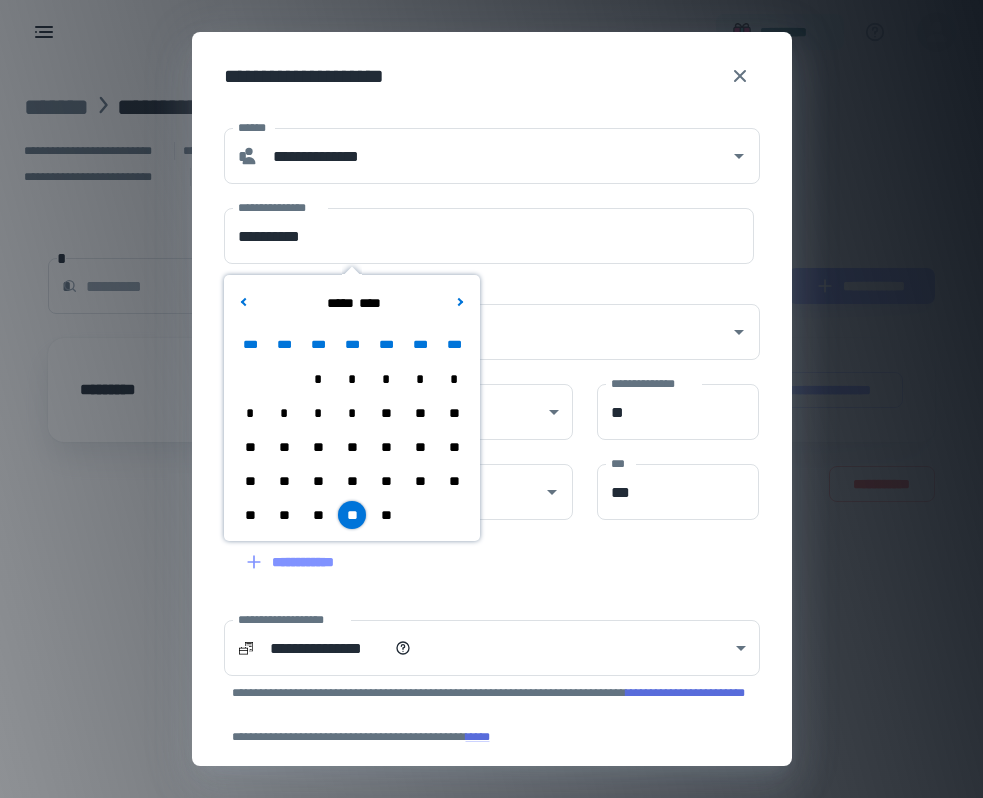 click on "[ADDRESS]" at bounding box center [492, 590] 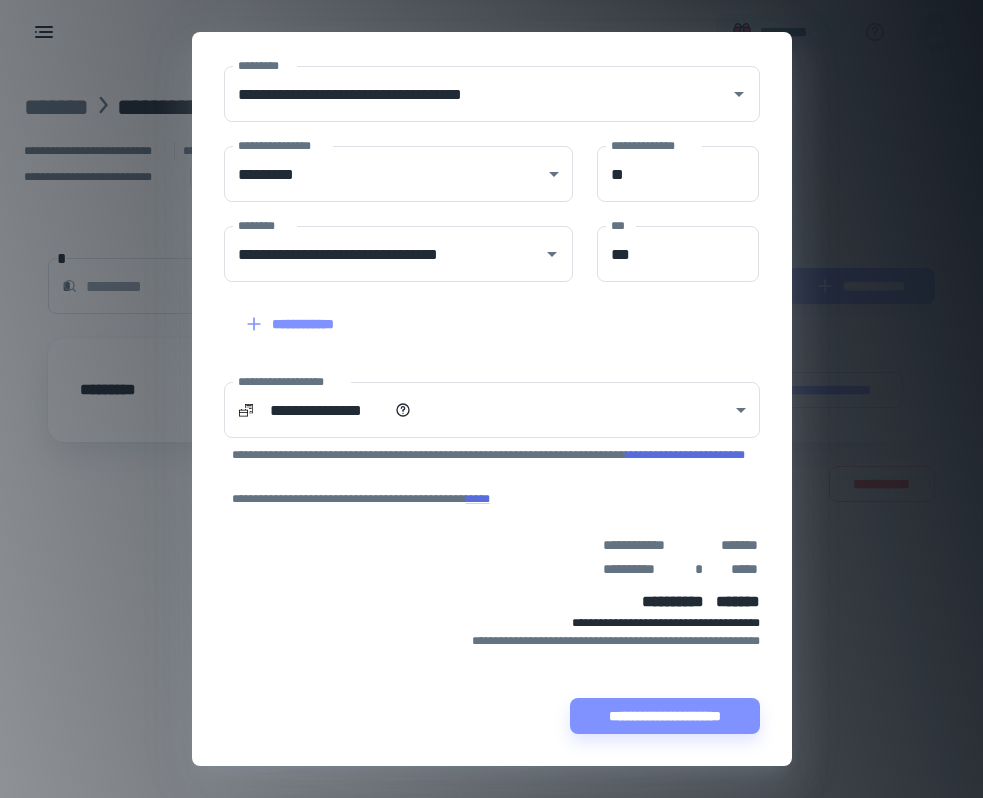 scroll, scrollTop: 0, scrollLeft: 0, axis: both 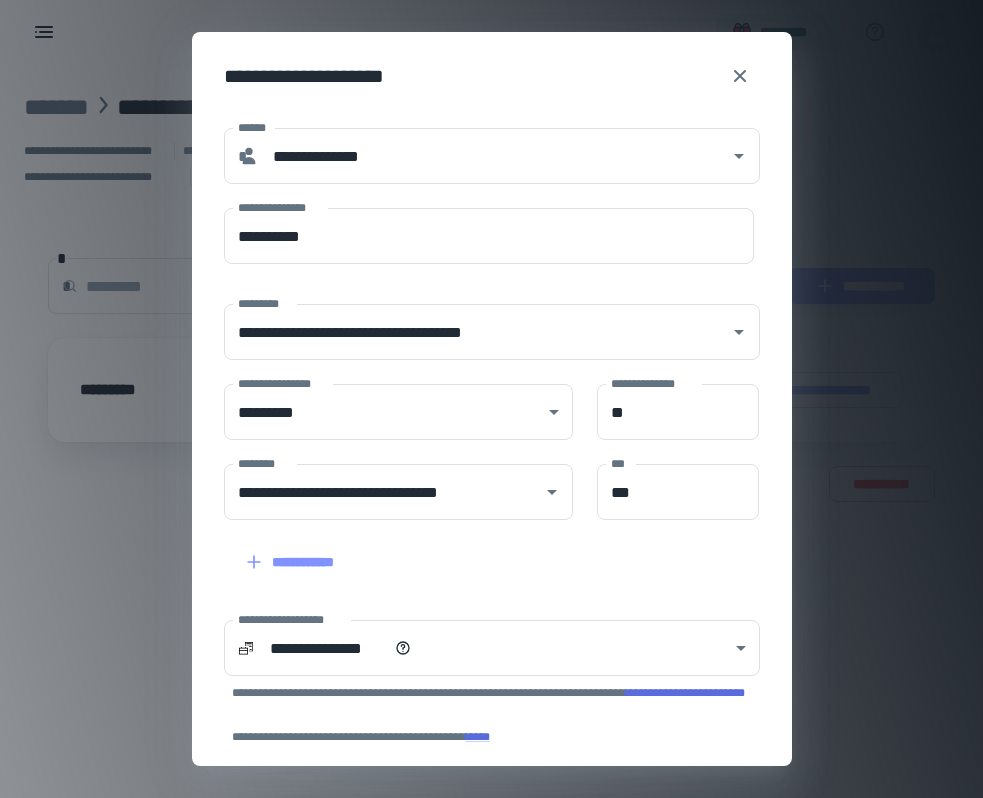 click on "*** *** ***" at bounding box center [666, 480] 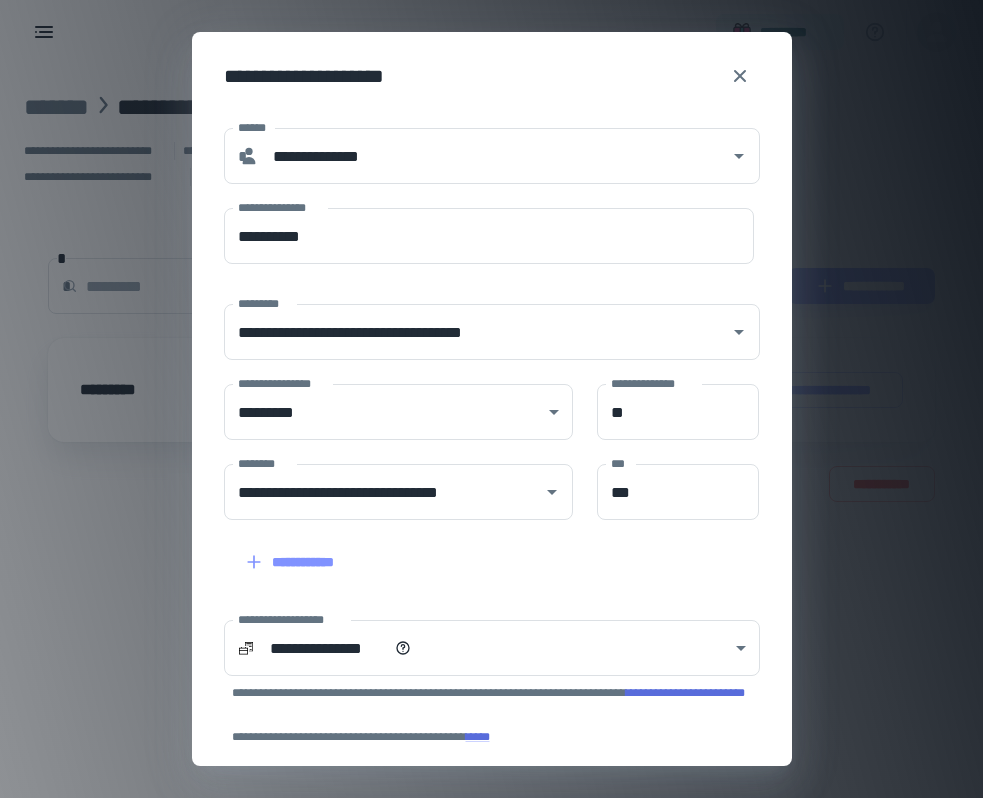 click on "*** *** ***" at bounding box center [666, 480] 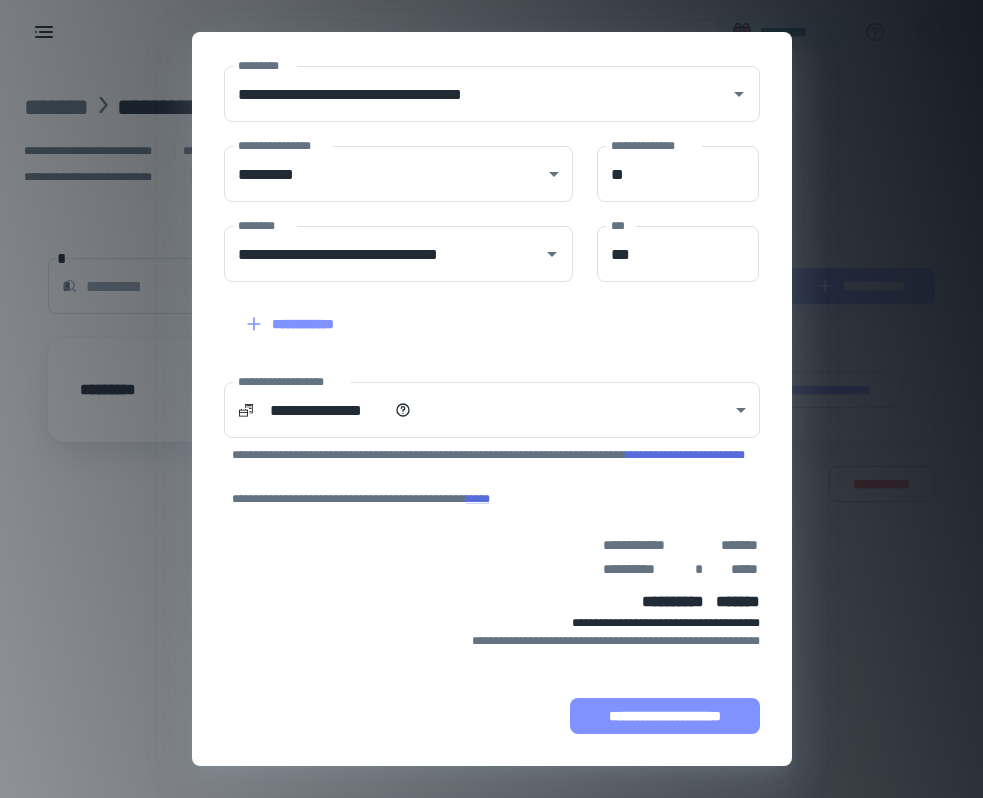 click on "**********" at bounding box center [665, 716] 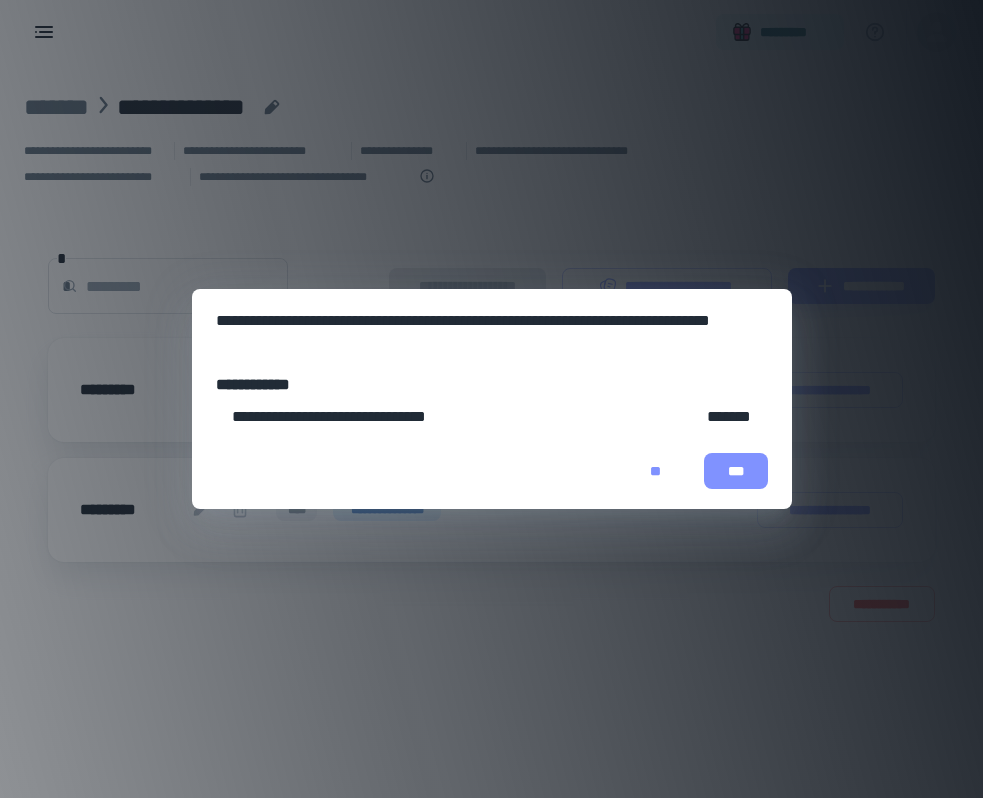 click on "***" at bounding box center [736, 471] 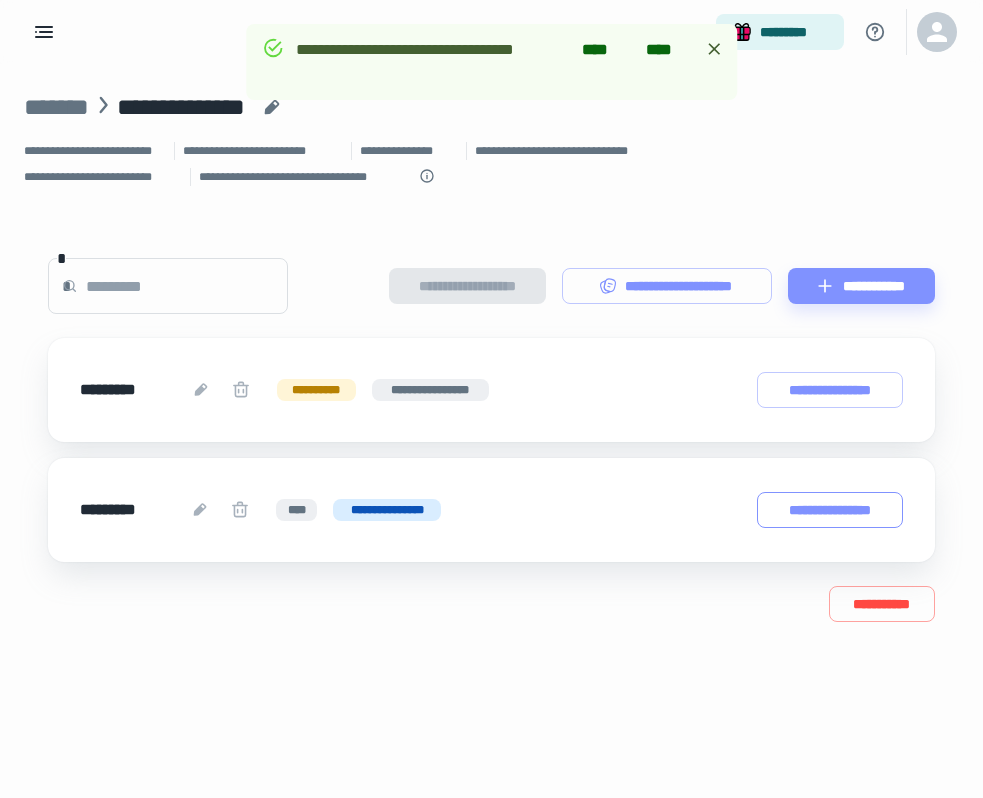 click on "**********" at bounding box center (830, 510) 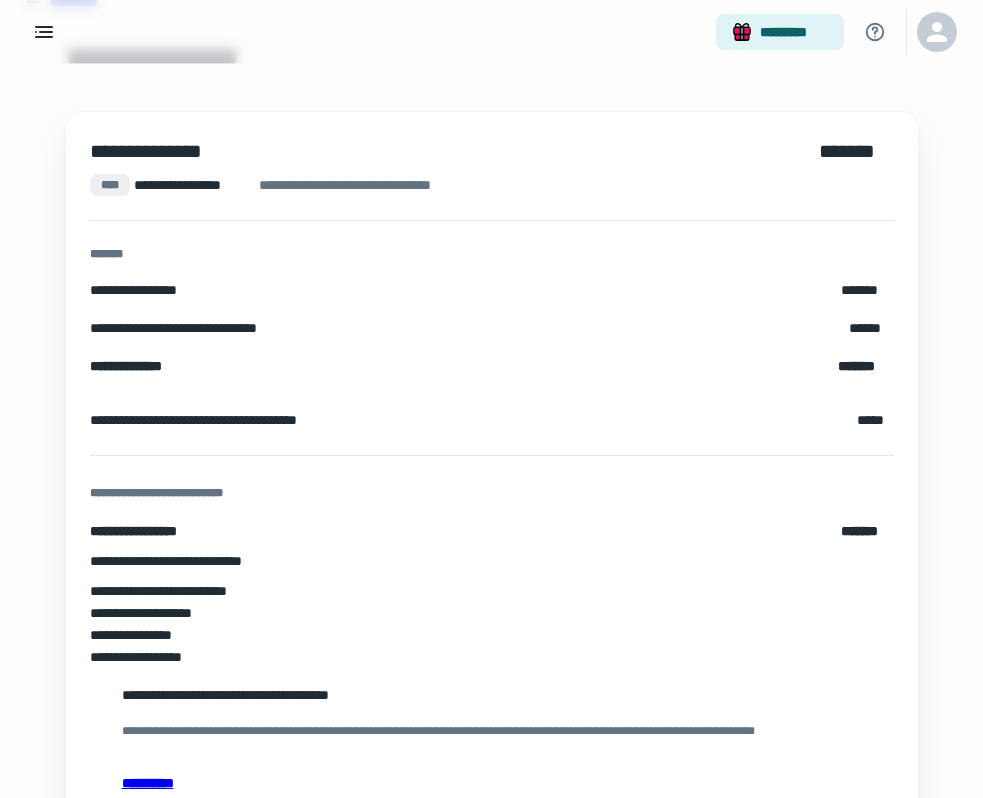 scroll, scrollTop: 0, scrollLeft: 0, axis: both 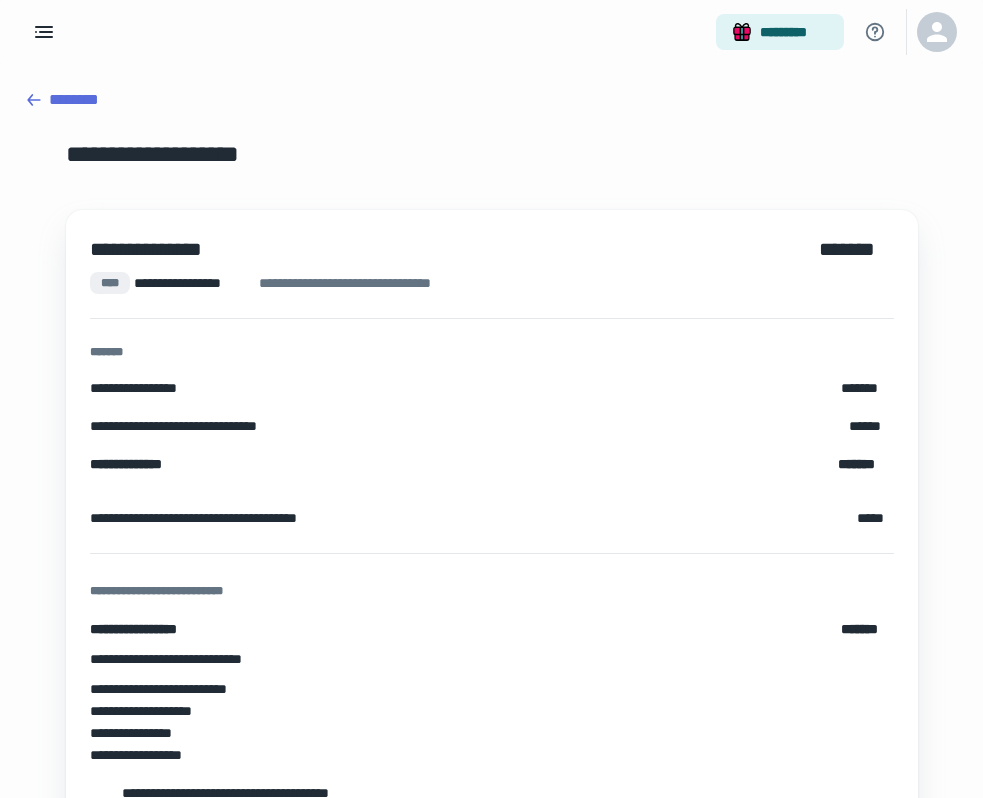 click on "********" at bounding box center [491, 100] 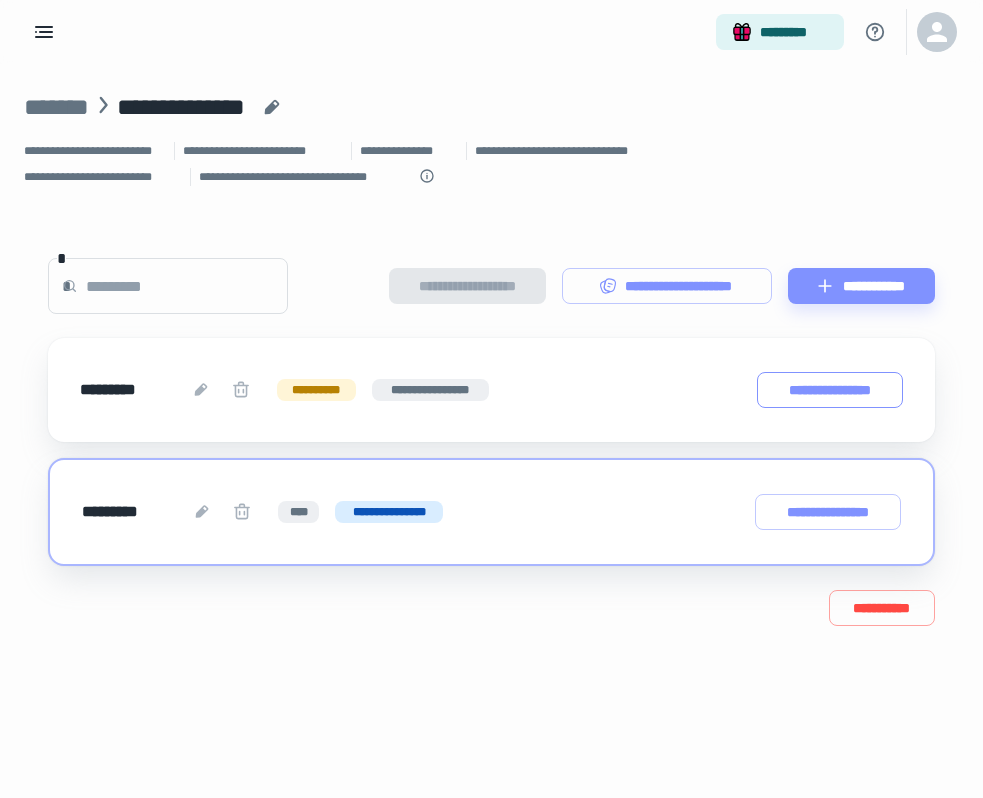 click on "**********" at bounding box center [830, 390] 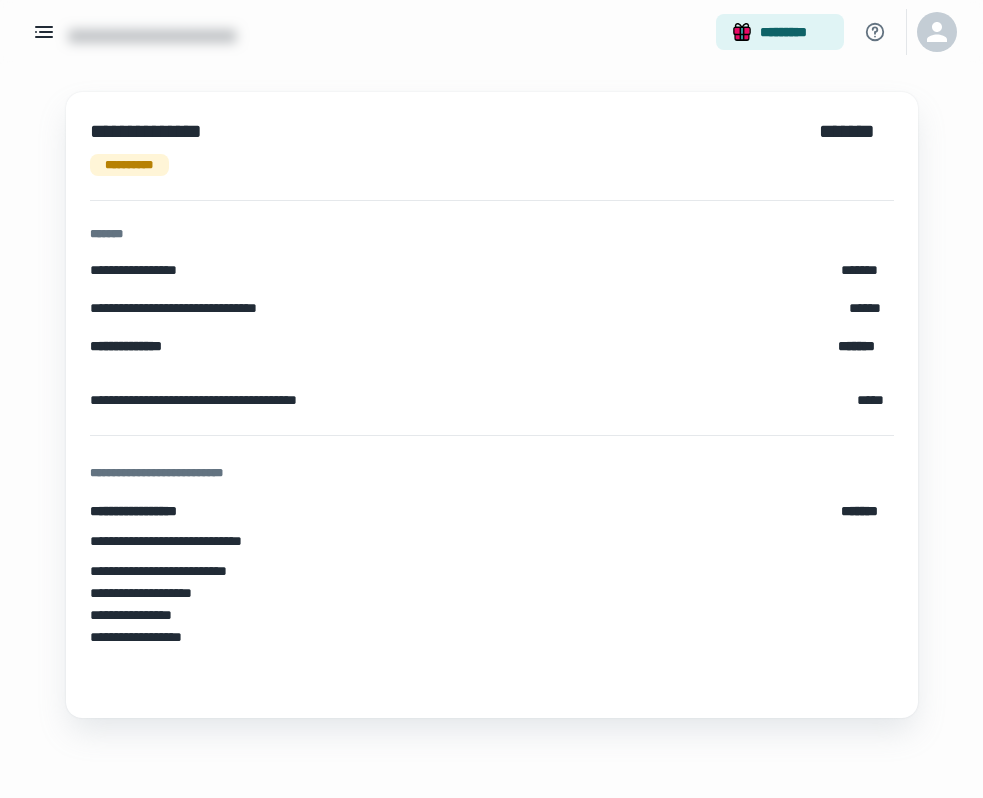 scroll, scrollTop: 0, scrollLeft: 0, axis: both 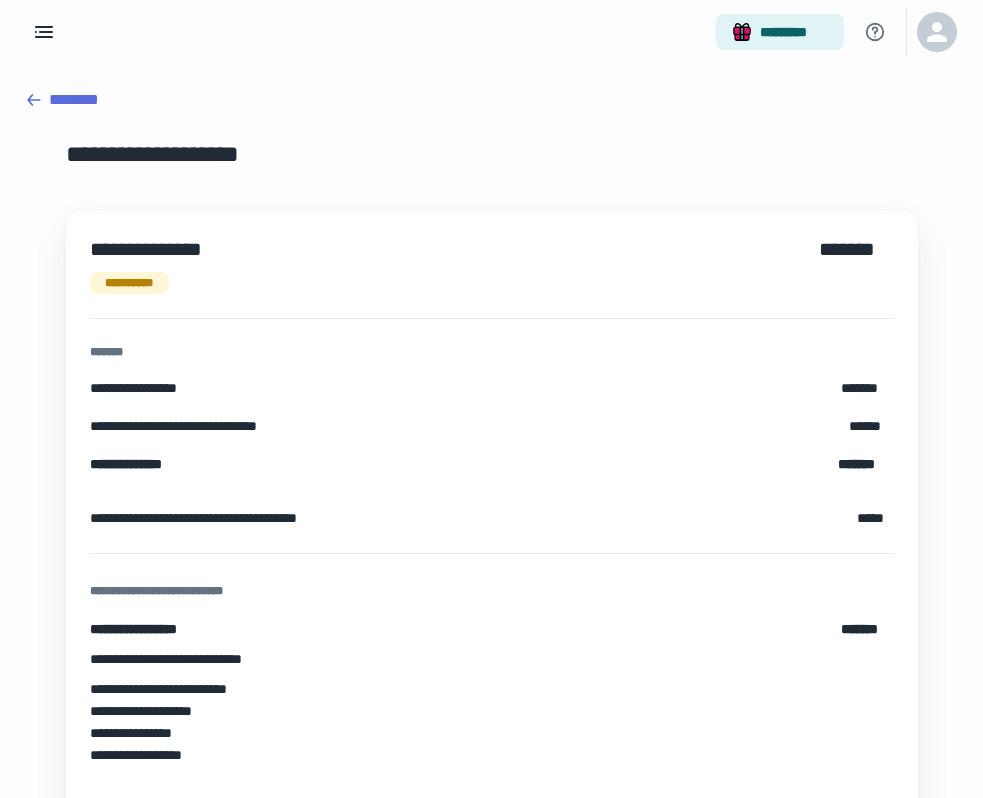 click on "********" at bounding box center (491, 100) 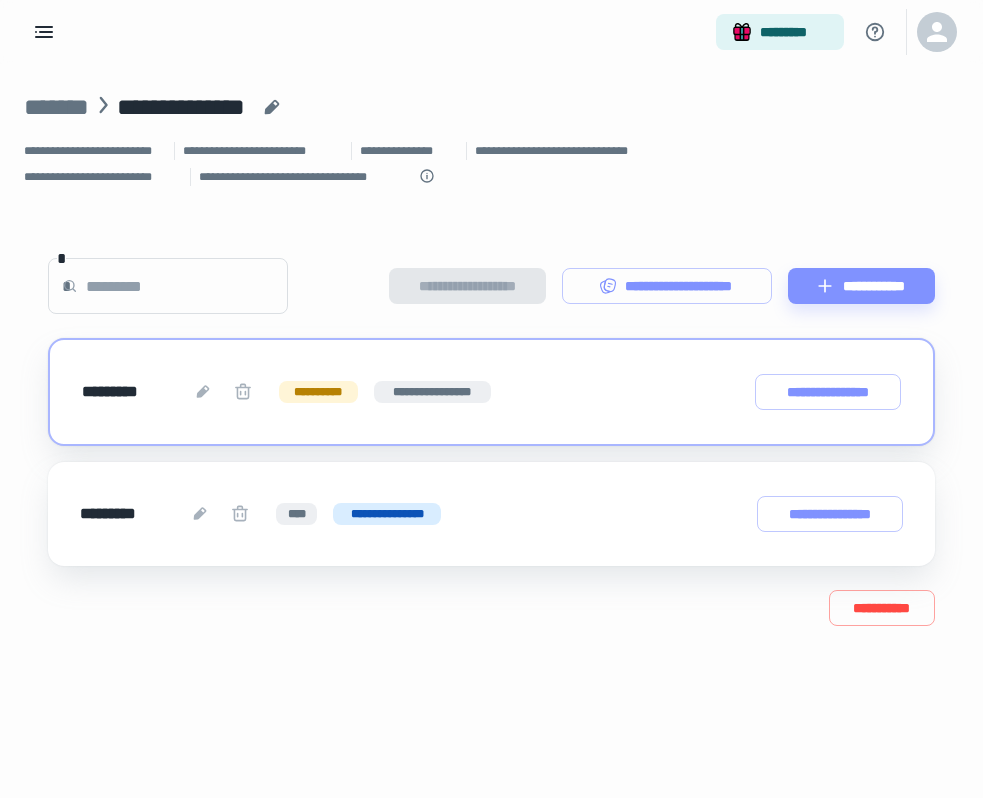 click on "[FIRST] [LAST]" at bounding box center [134, 107] 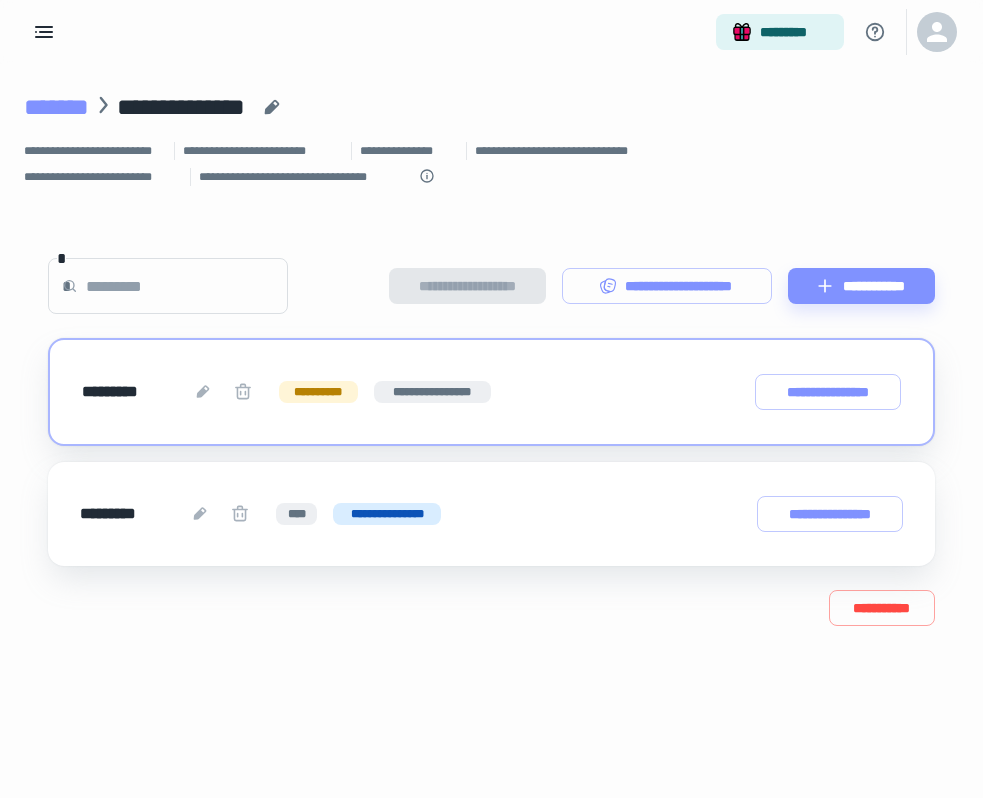 click on "*******" at bounding box center (56, 107) 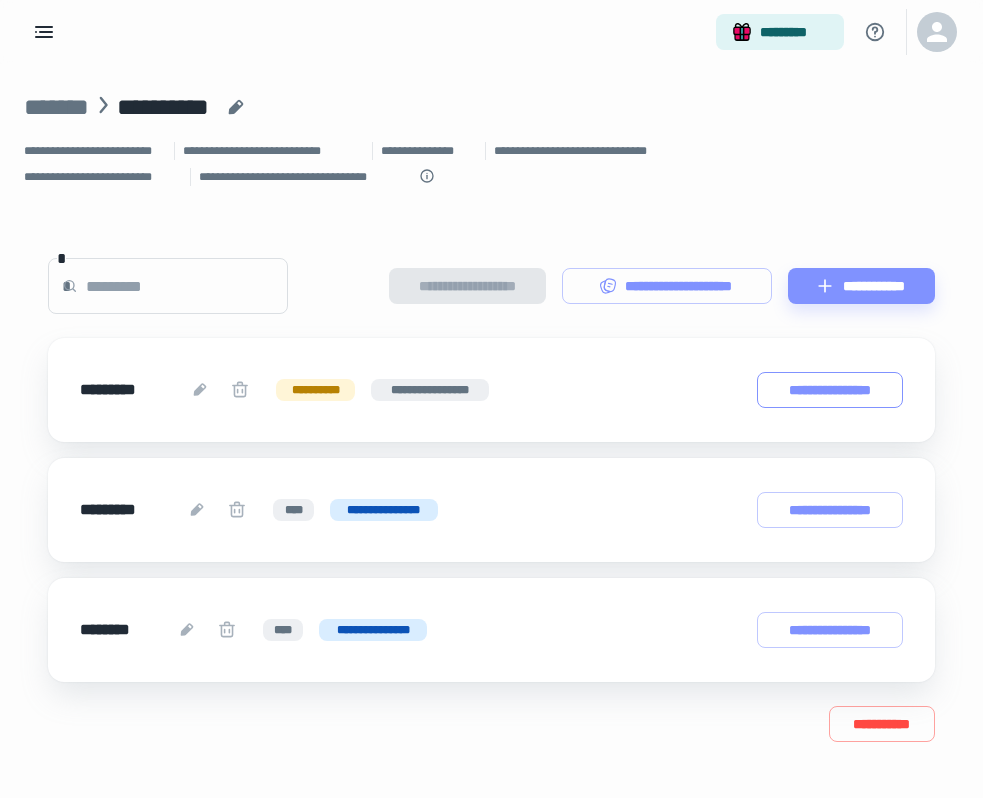 click on "**********" at bounding box center [830, 390] 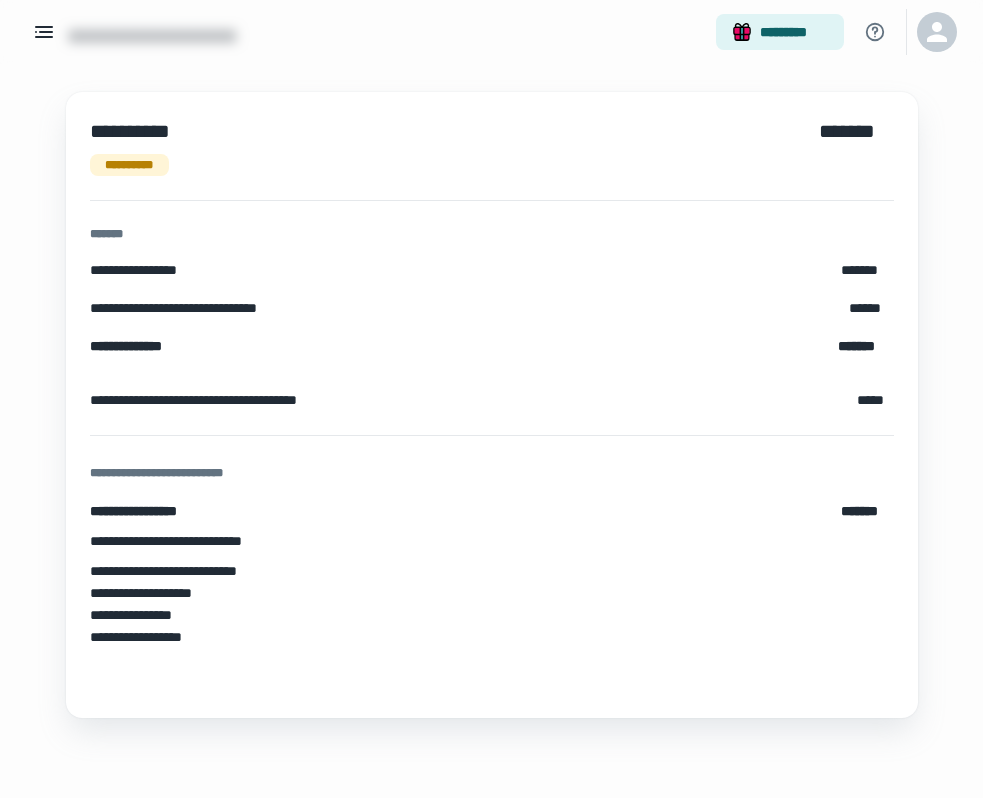scroll, scrollTop: 0, scrollLeft: 0, axis: both 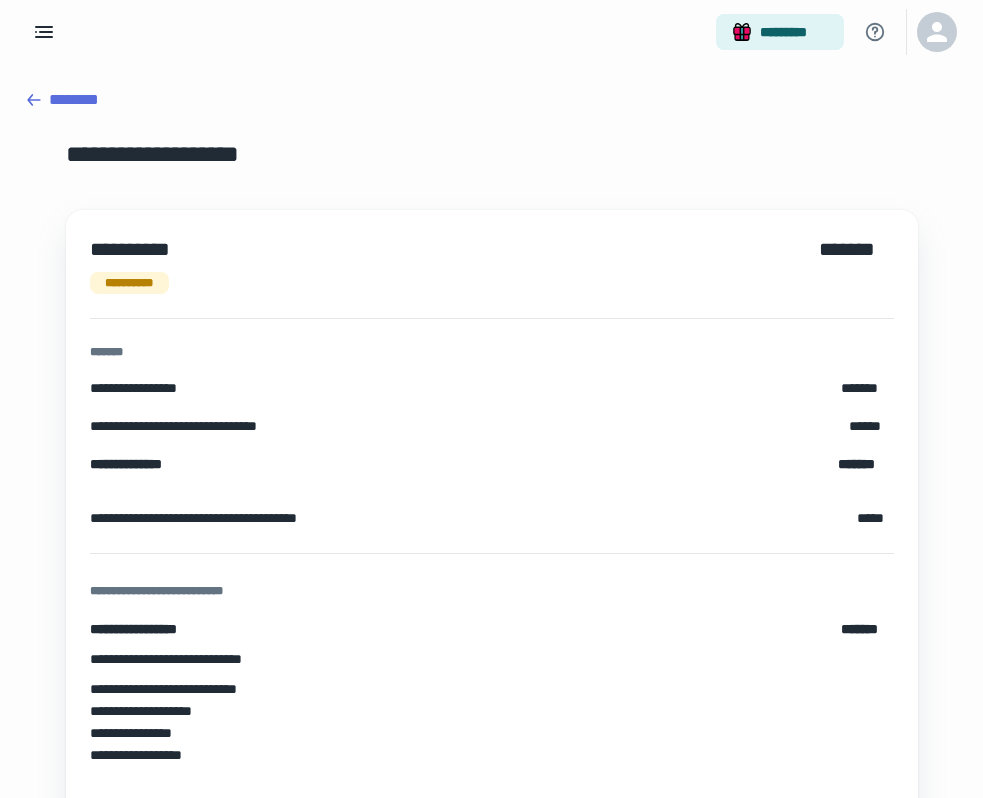 click on "********" at bounding box center [491, 100] 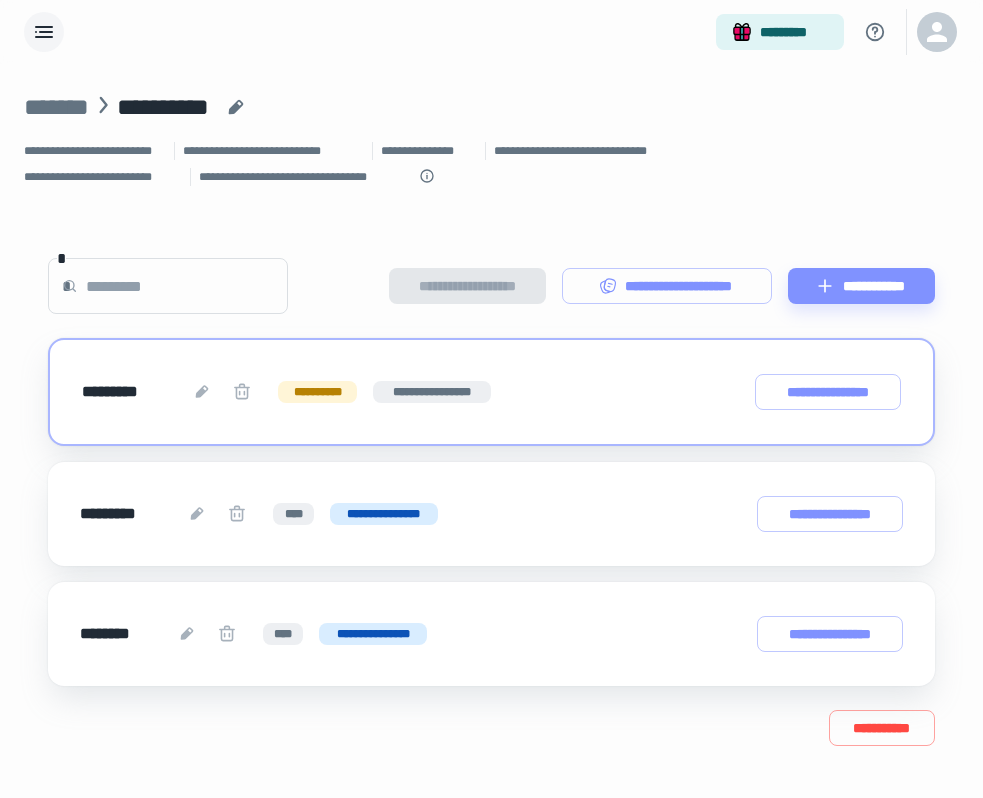 click 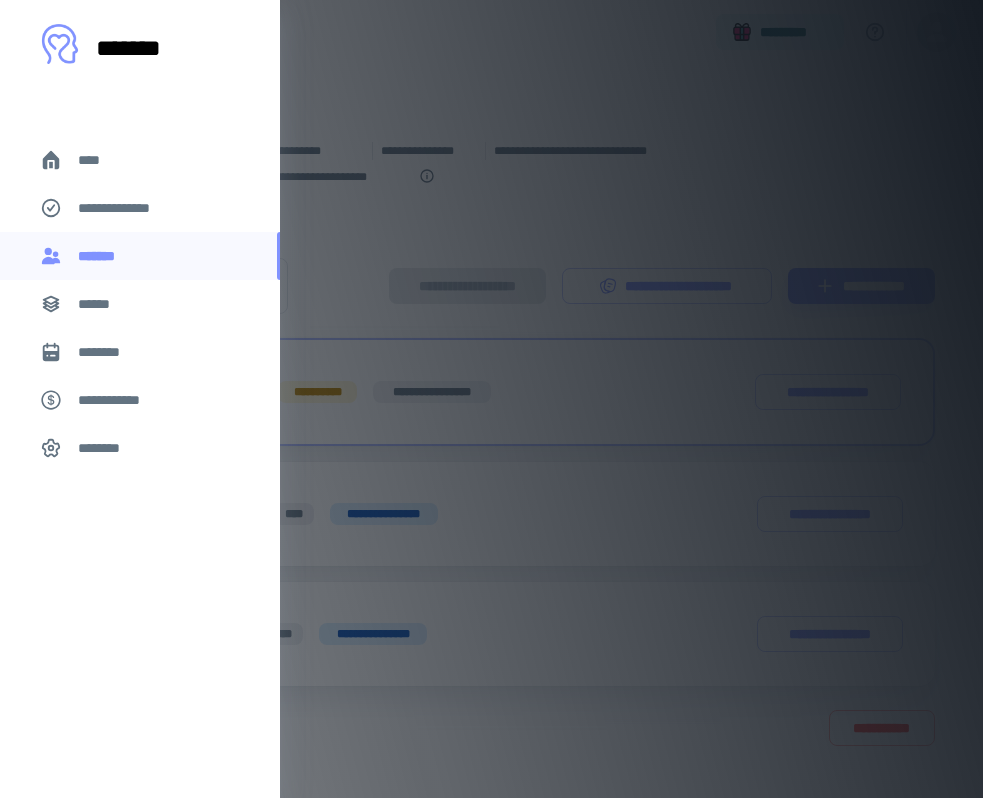 click on "****" at bounding box center (97, 160) 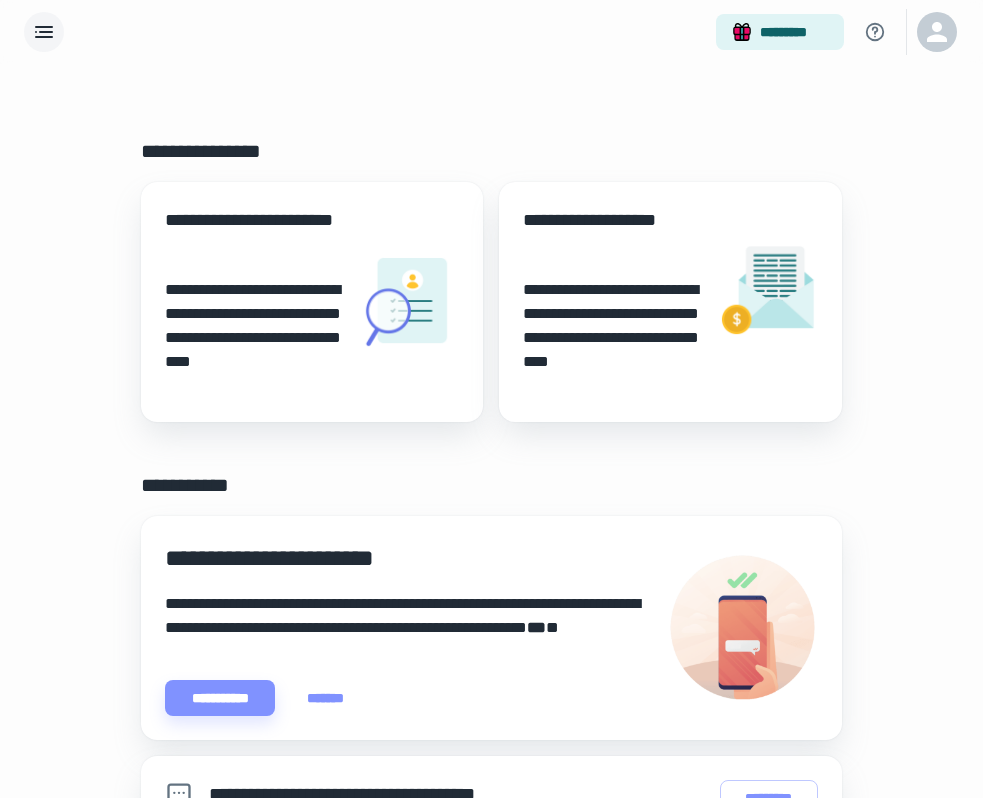 click at bounding box center (44, 32) 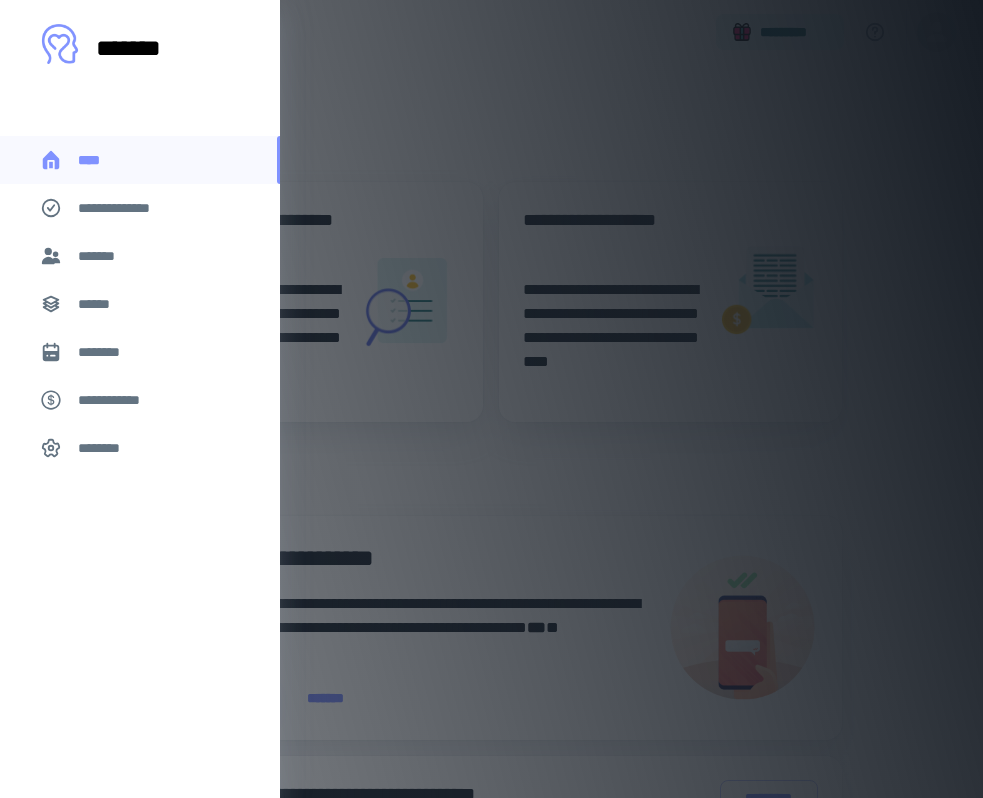 click on "********" at bounding box center (107, 352) 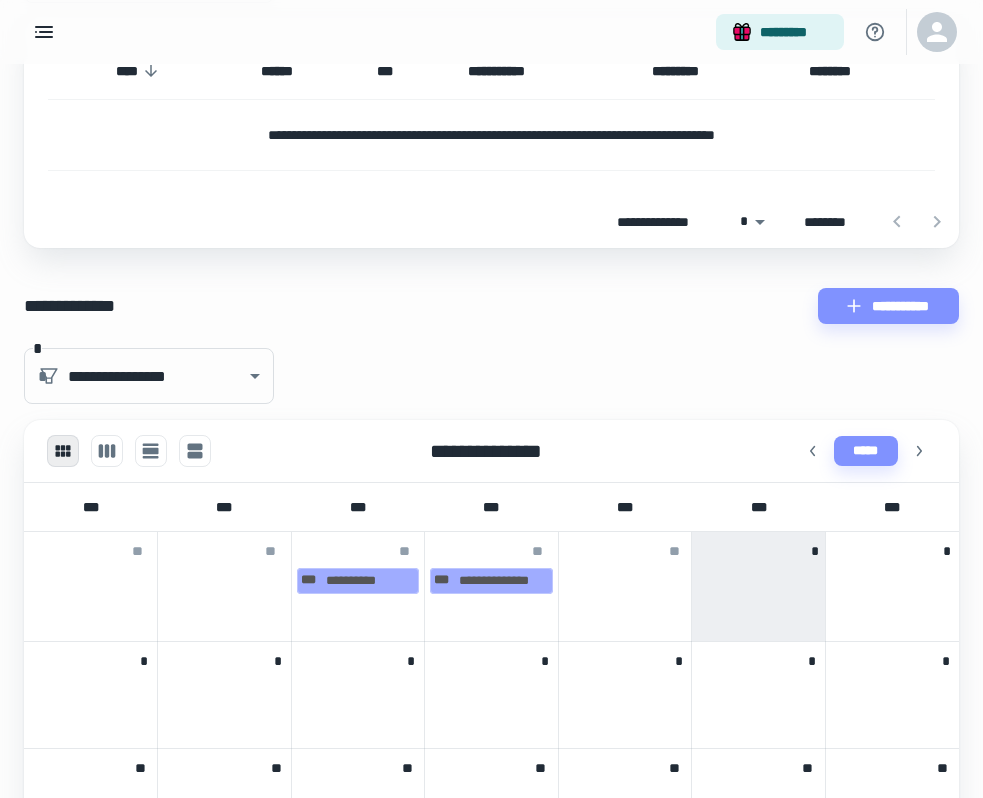 scroll, scrollTop: 0, scrollLeft: 0, axis: both 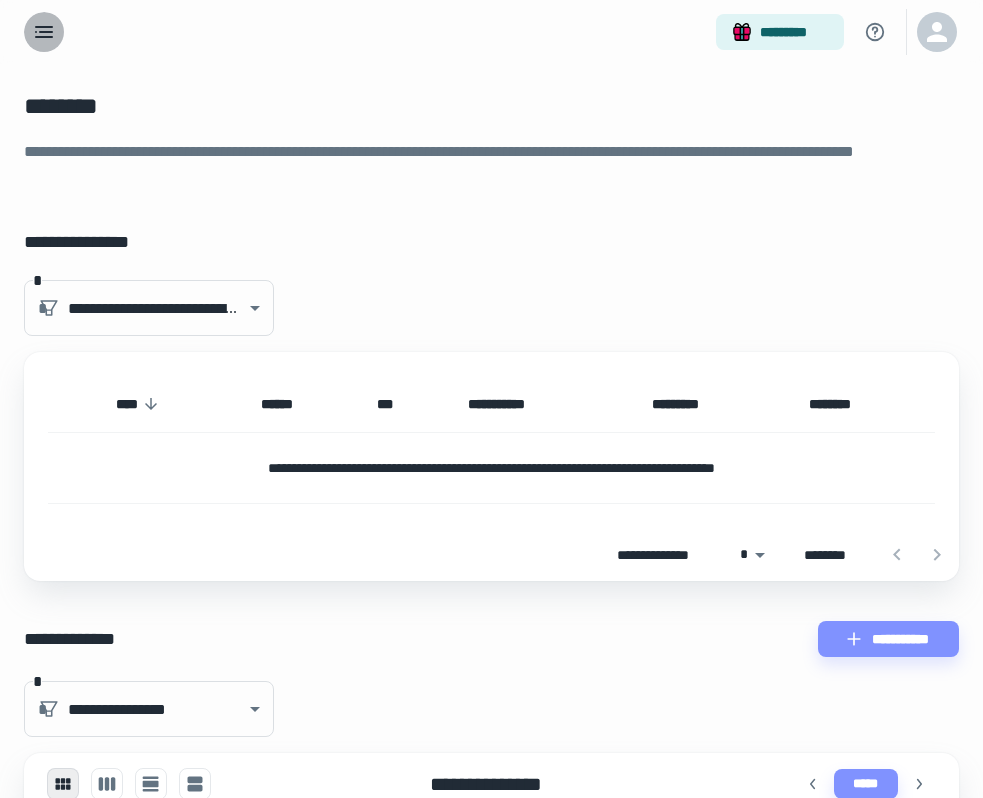 click 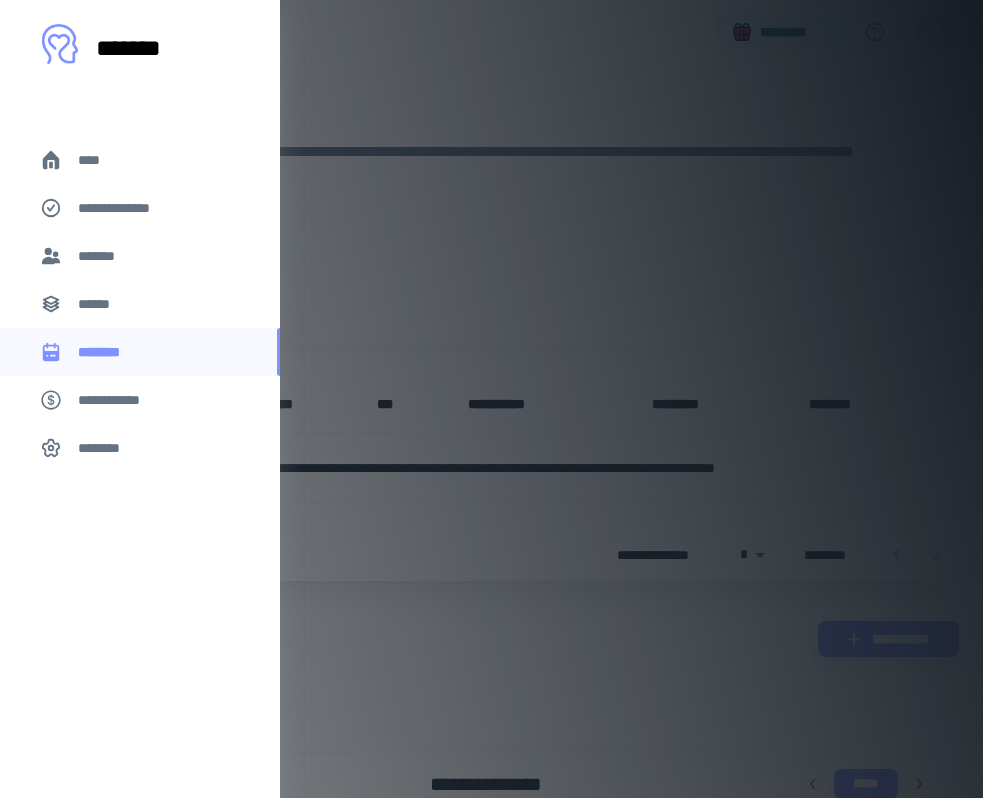 click on "**********" at bounding box center [119, 400] 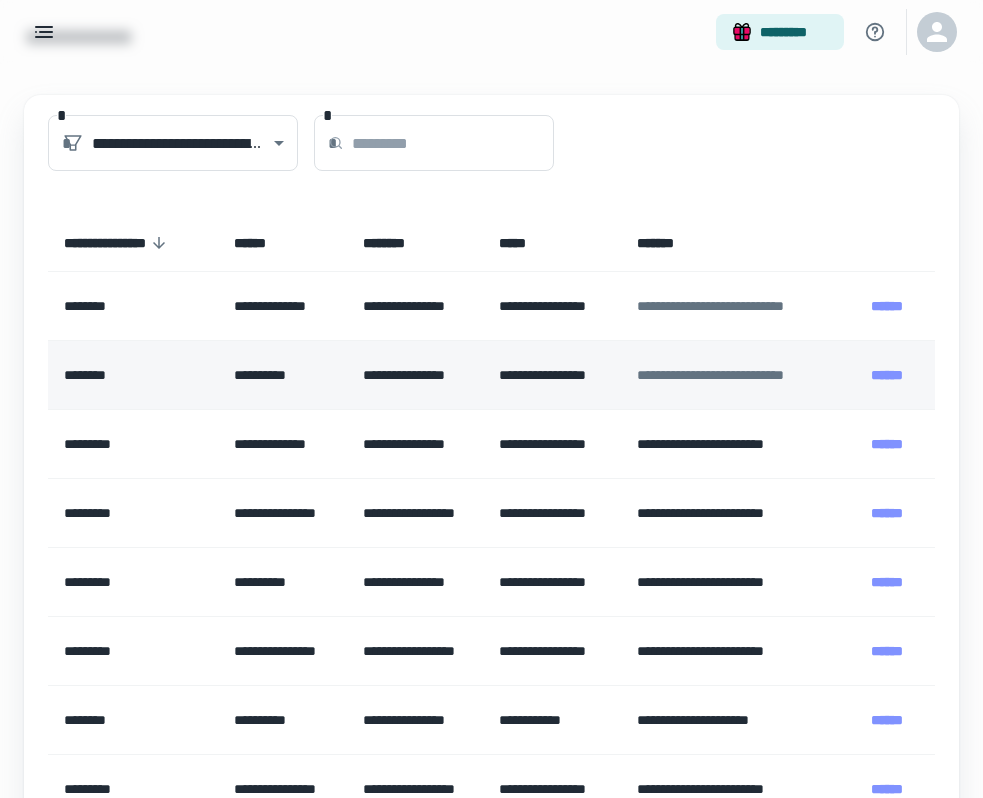 scroll, scrollTop: 64, scrollLeft: 0, axis: vertical 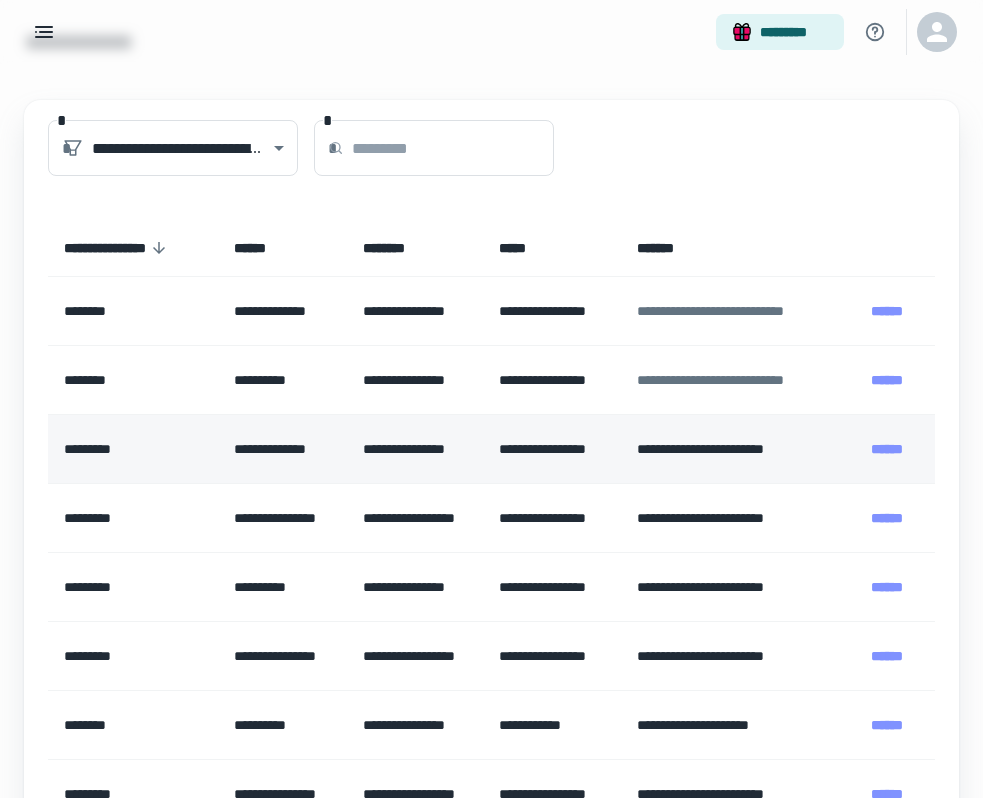 click on "**********" at bounding box center (415, 449) 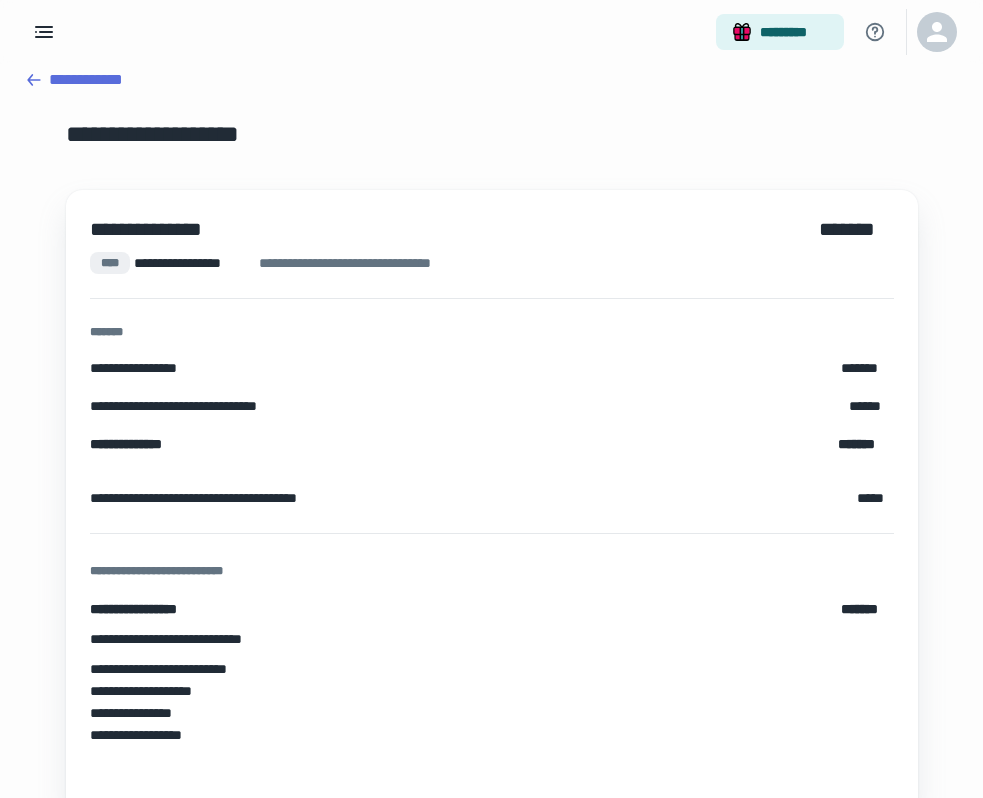 scroll, scrollTop: 0, scrollLeft: 0, axis: both 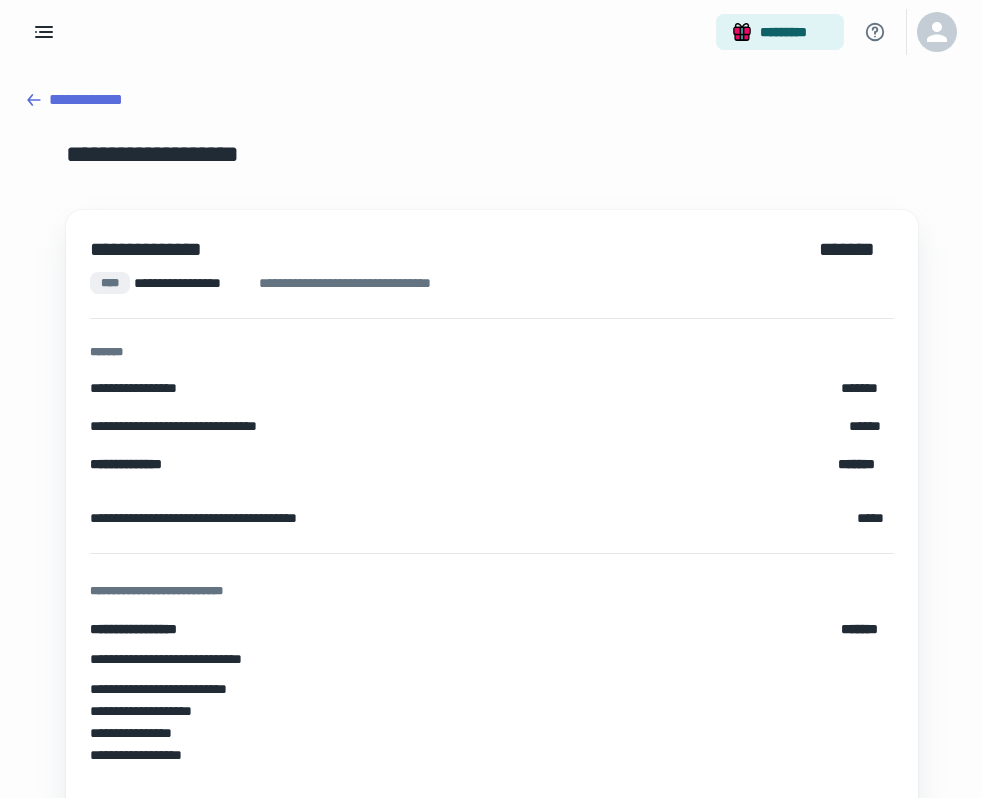 click on "**********" at bounding box center [491, 100] 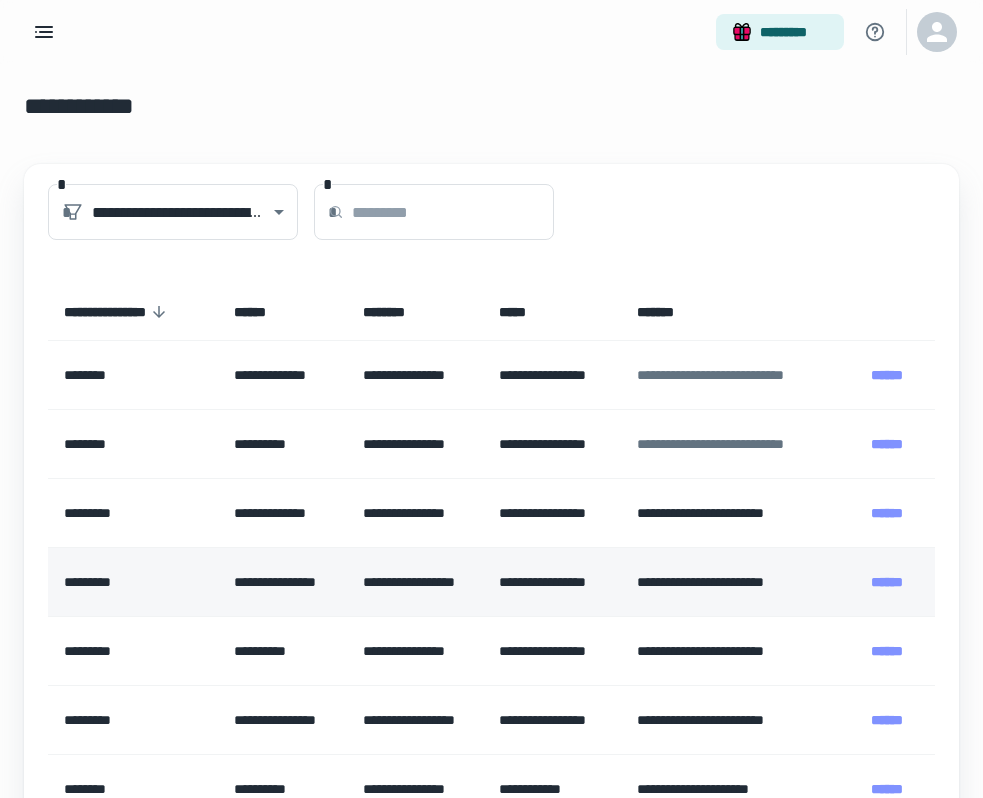click on "**********" at bounding box center (282, 582) 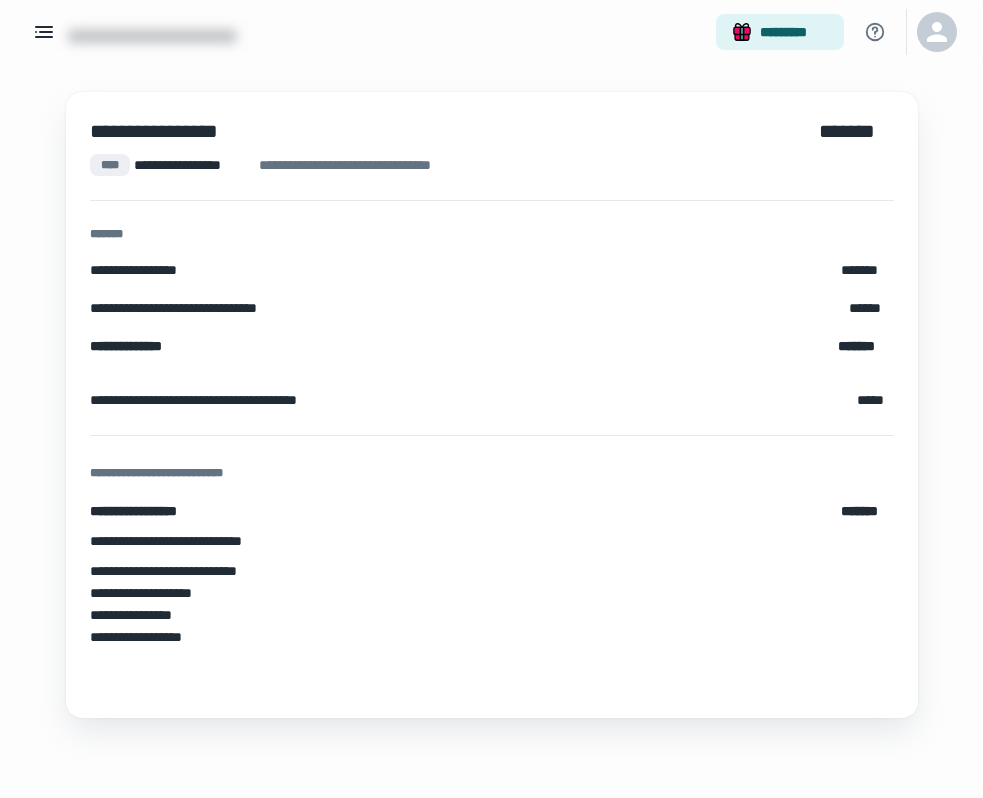 scroll, scrollTop: 0, scrollLeft: 0, axis: both 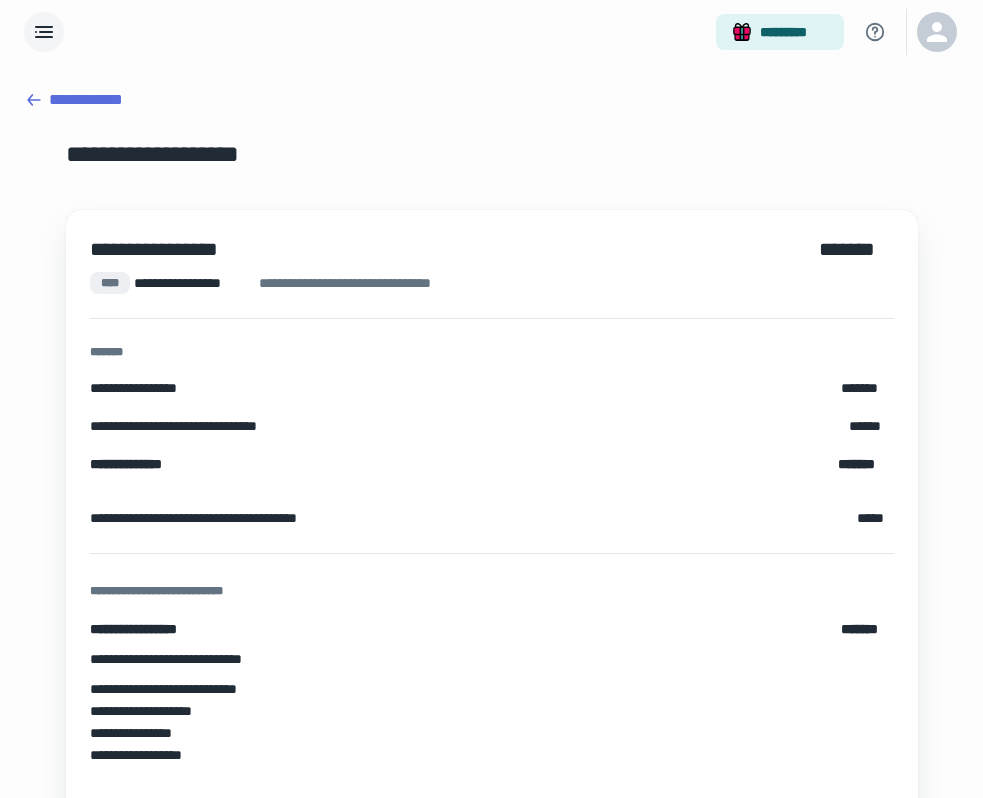 click at bounding box center [44, 32] 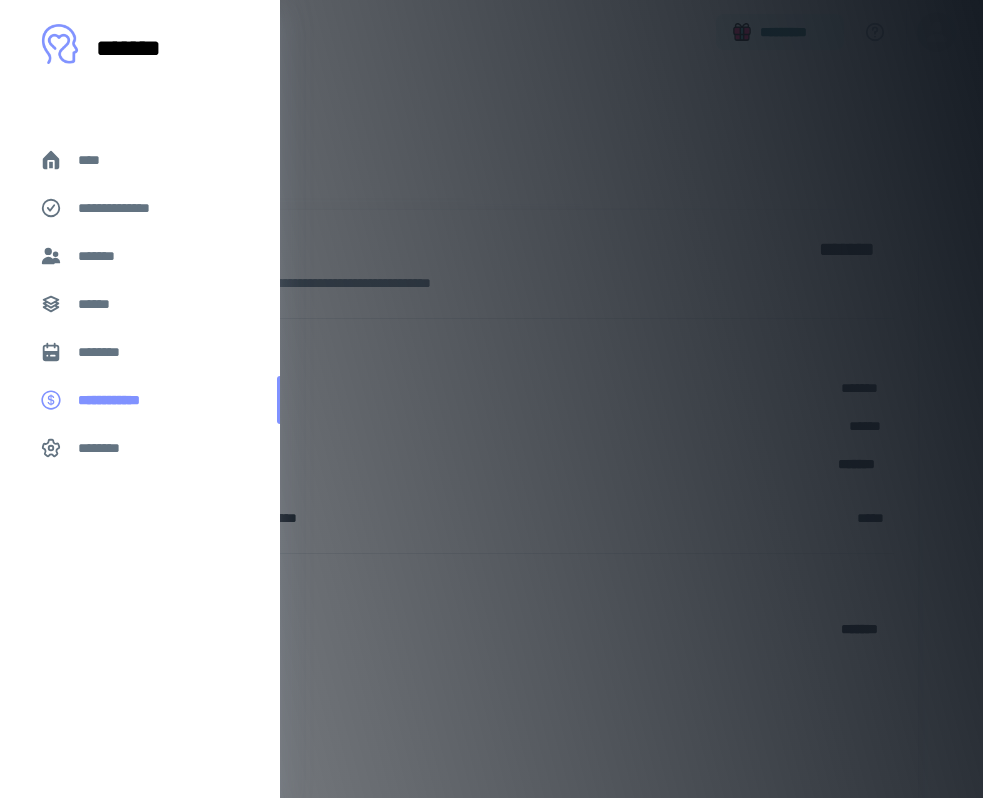 click on "**********" at bounding box center [120, 400] 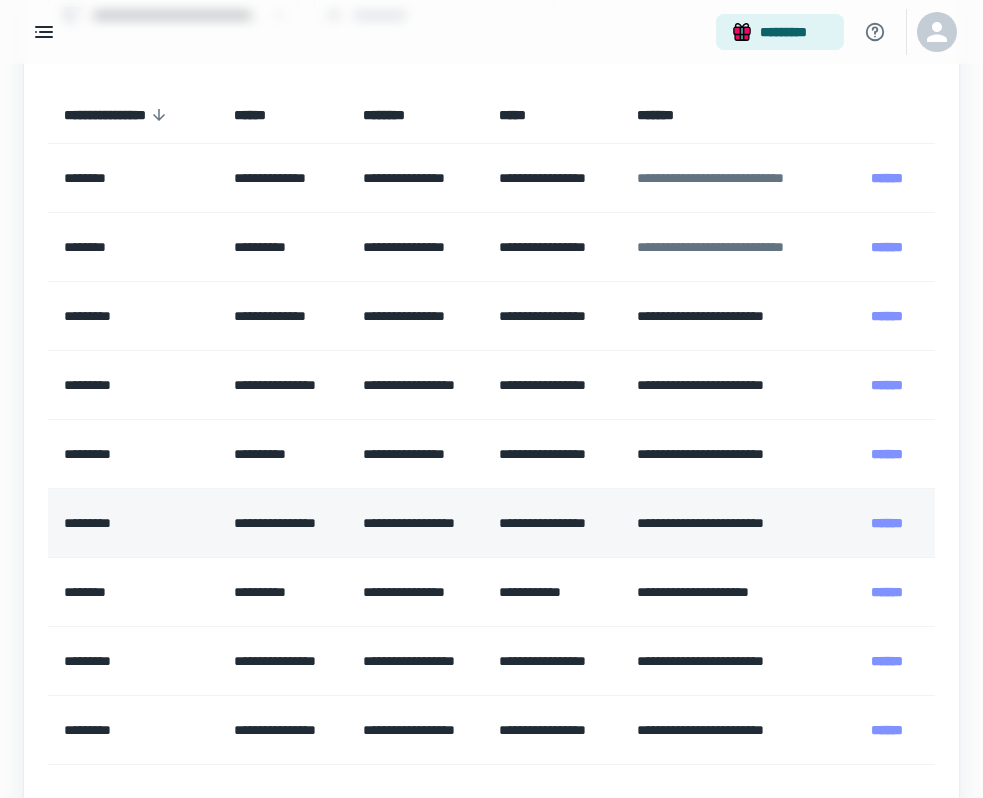 scroll, scrollTop: 0, scrollLeft: 0, axis: both 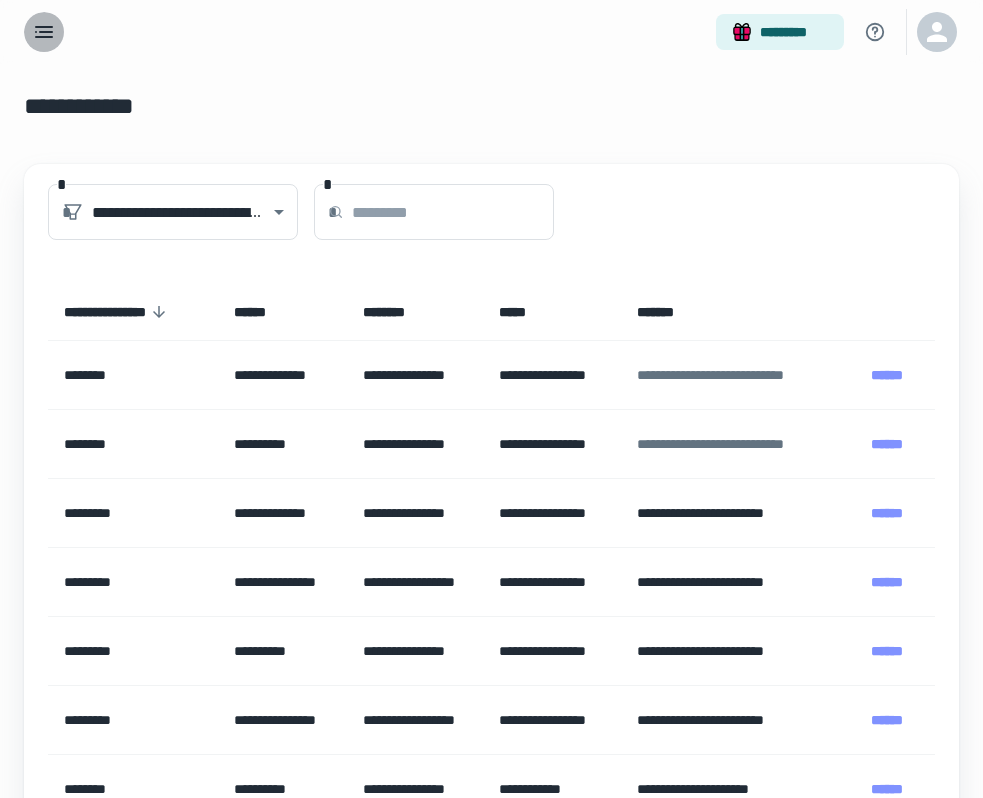 click at bounding box center [44, 32] 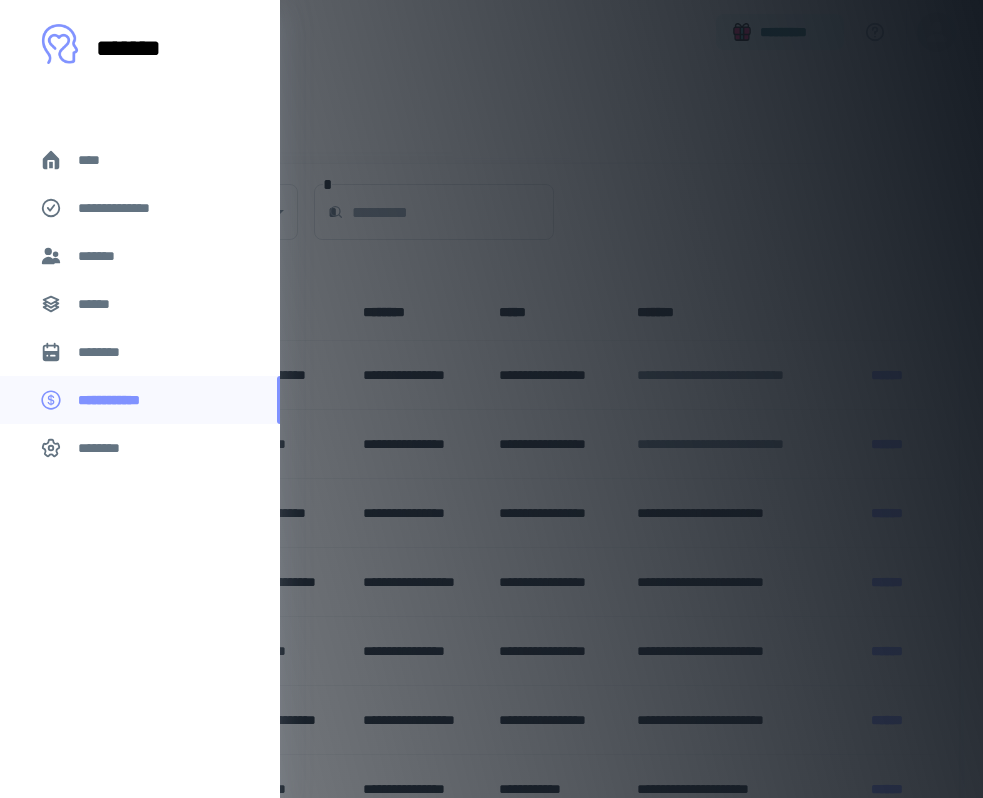 click on "********" at bounding box center (105, 448) 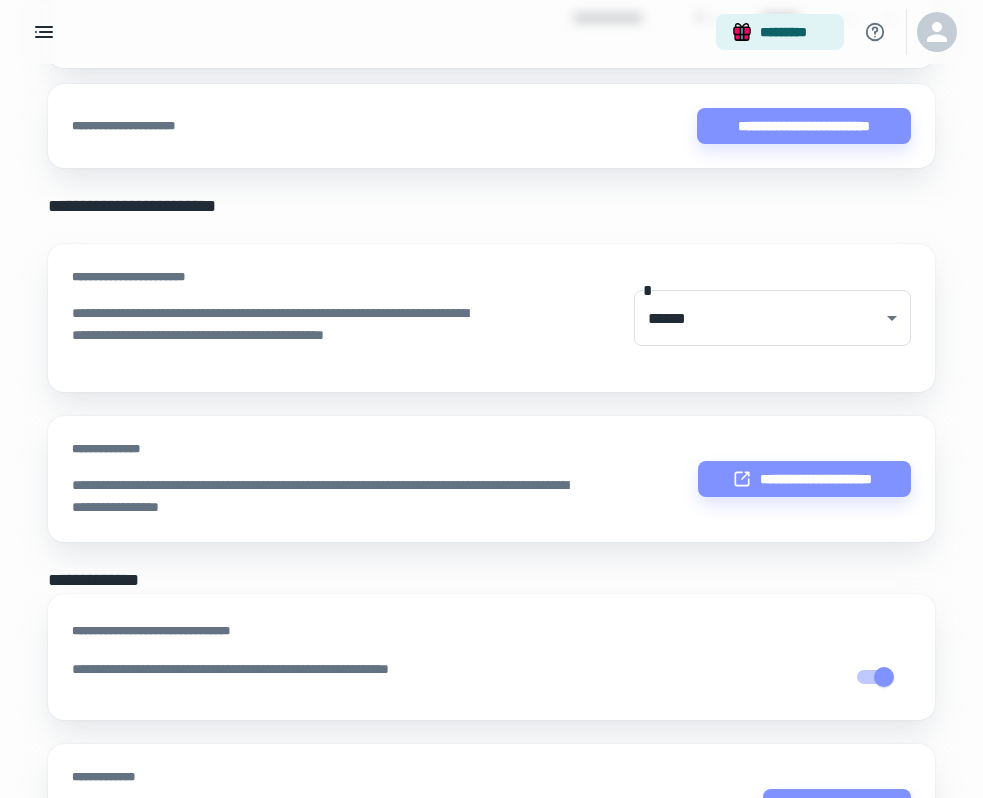 scroll, scrollTop: 565, scrollLeft: 0, axis: vertical 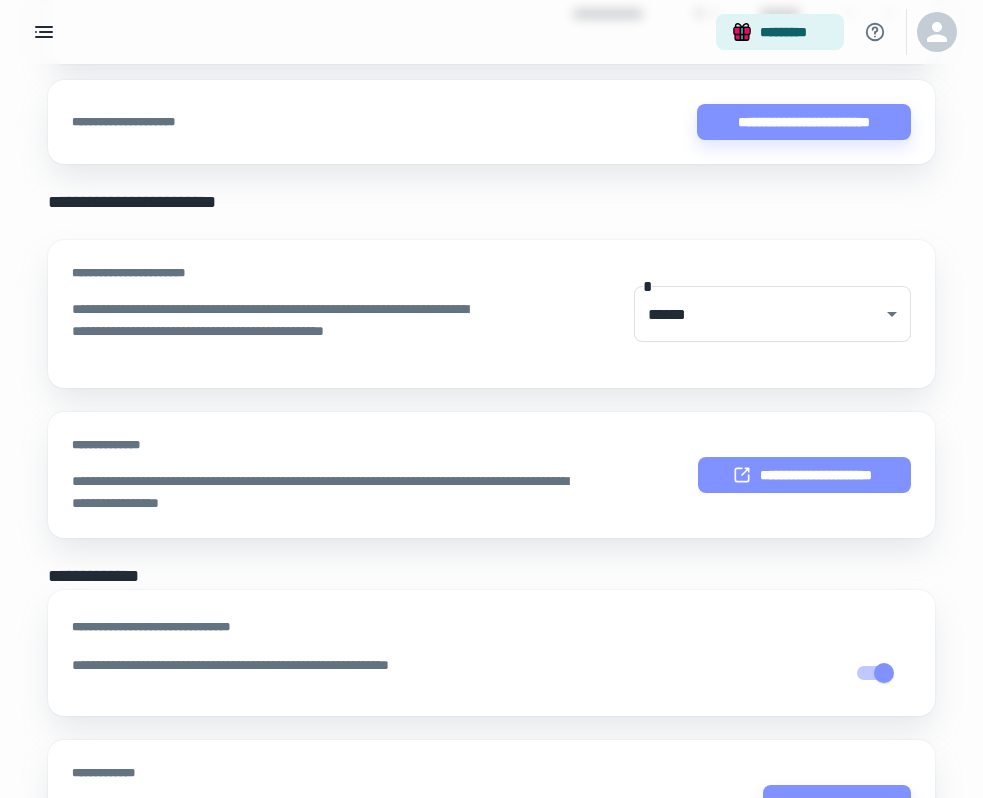 click on "**********" at bounding box center [804, 475] 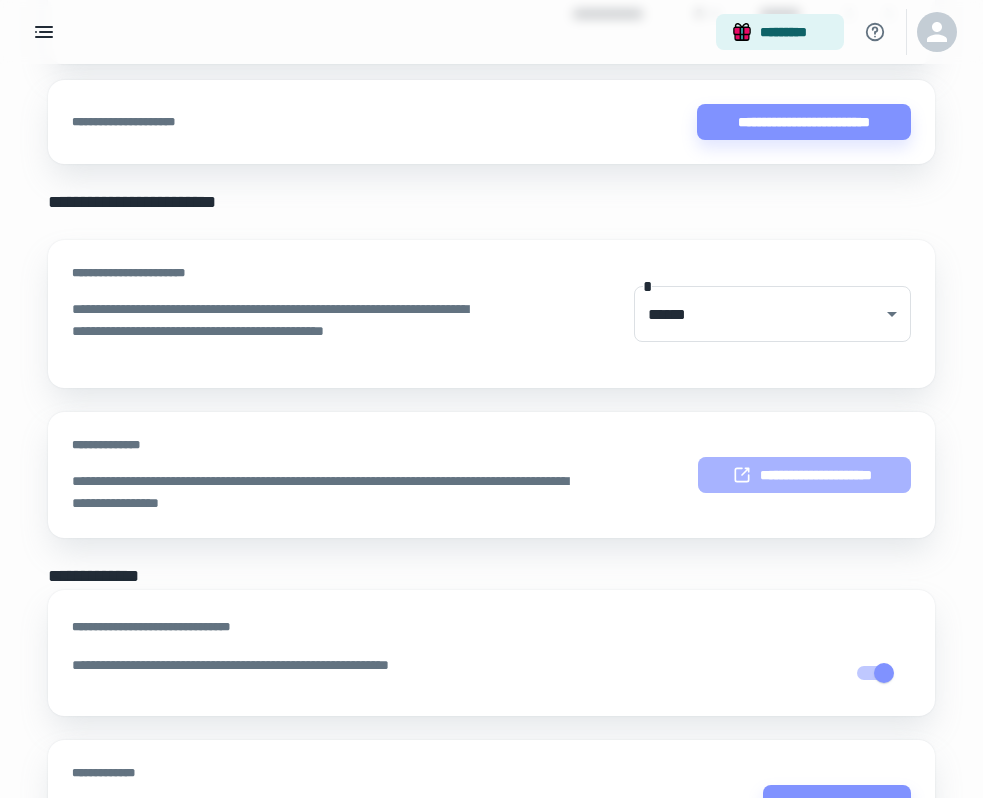 click on "**********" at bounding box center (804, 475) 